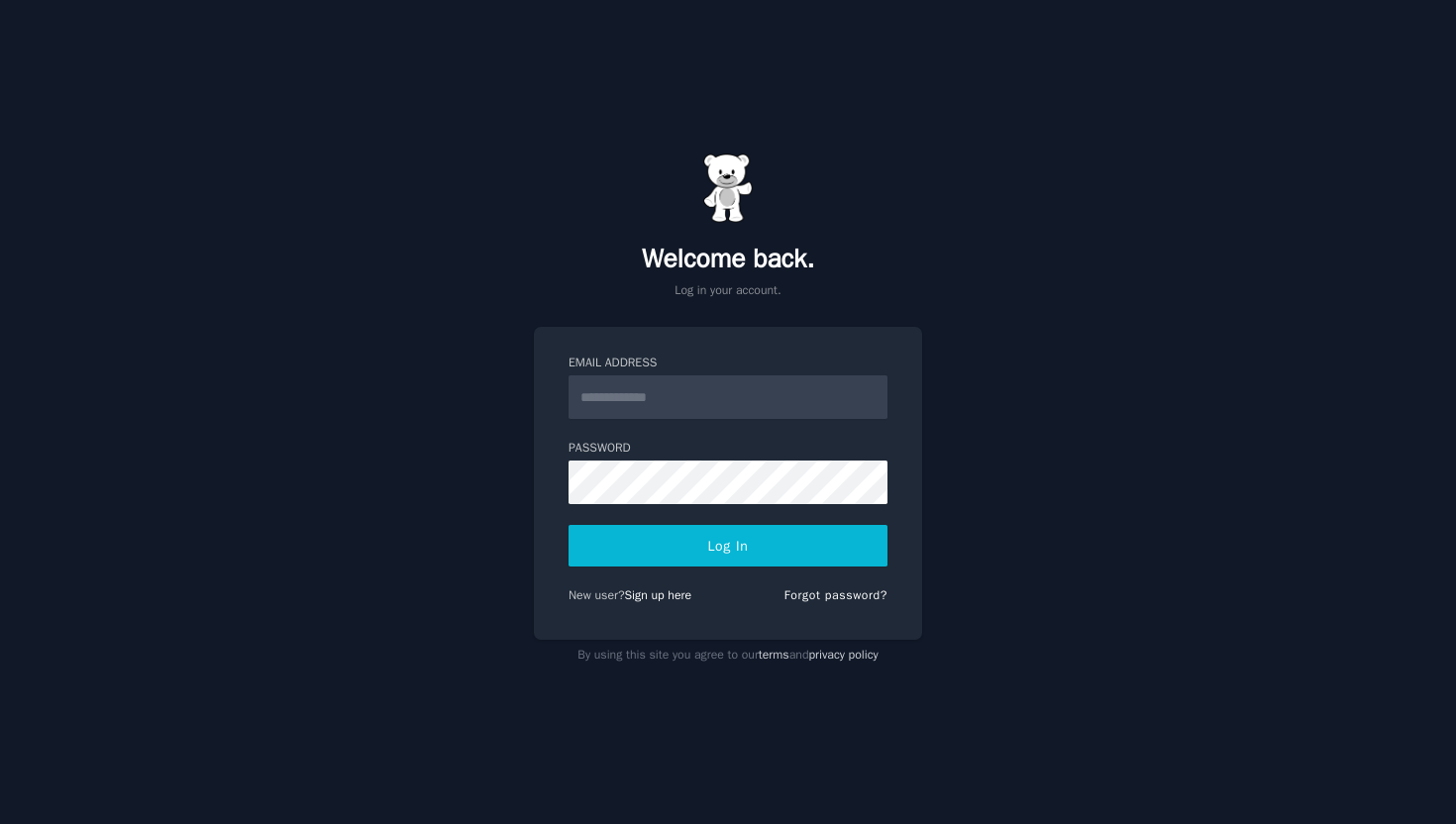 scroll, scrollTop: 0, scrollLeft: 0, axis: both 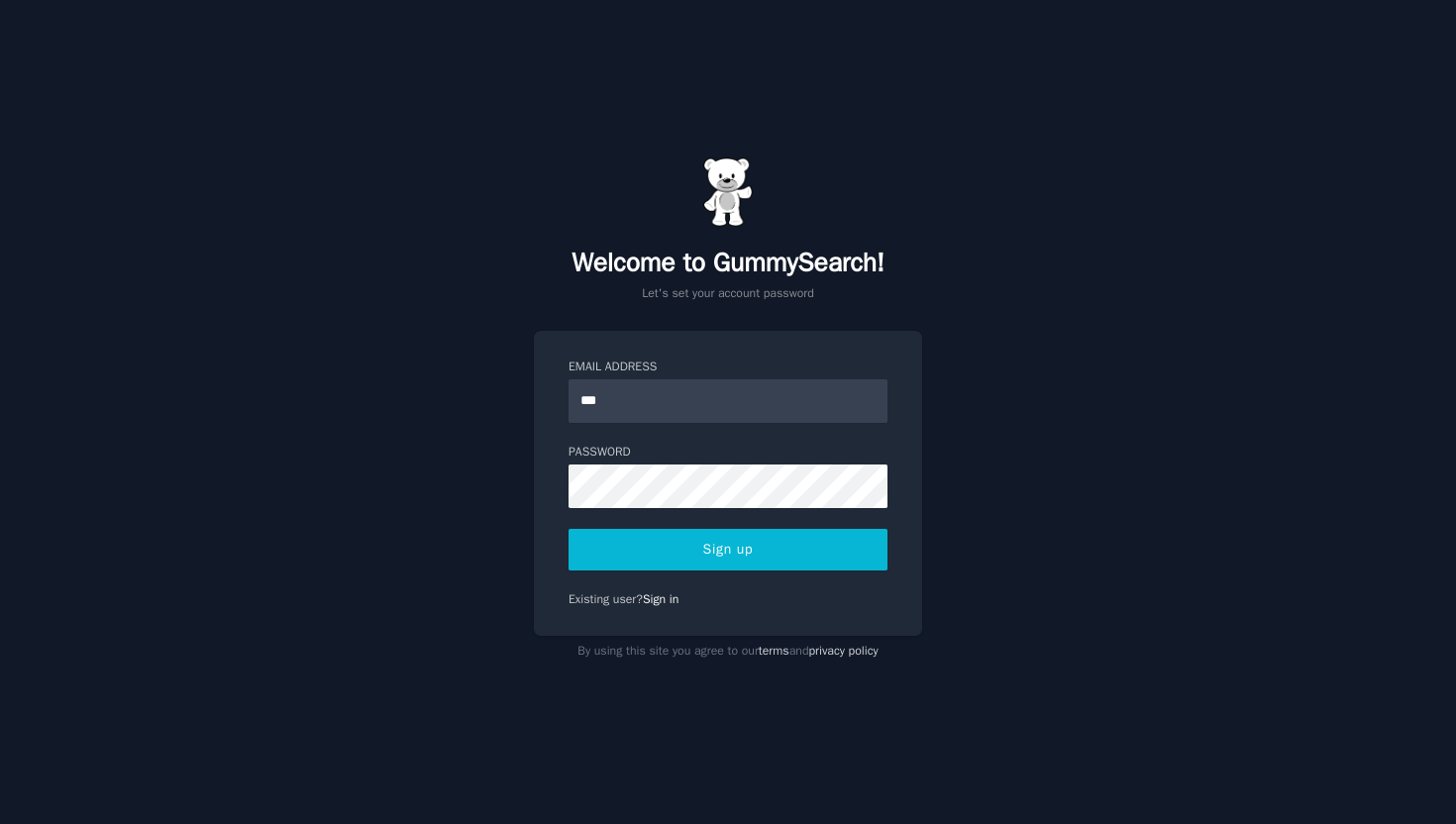 type on "**********" 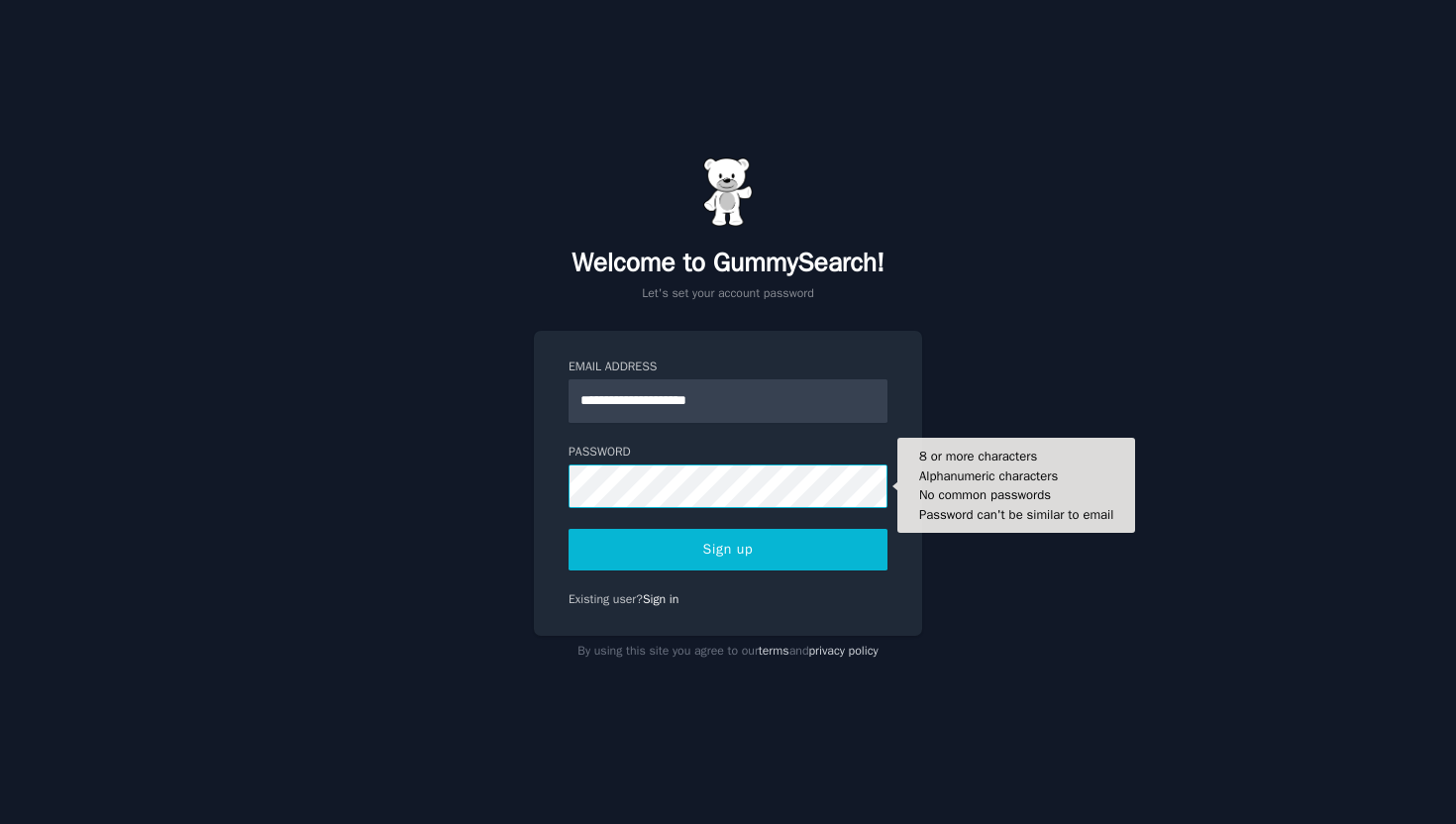 click on "Sign up" at bounding box center [728, 550] 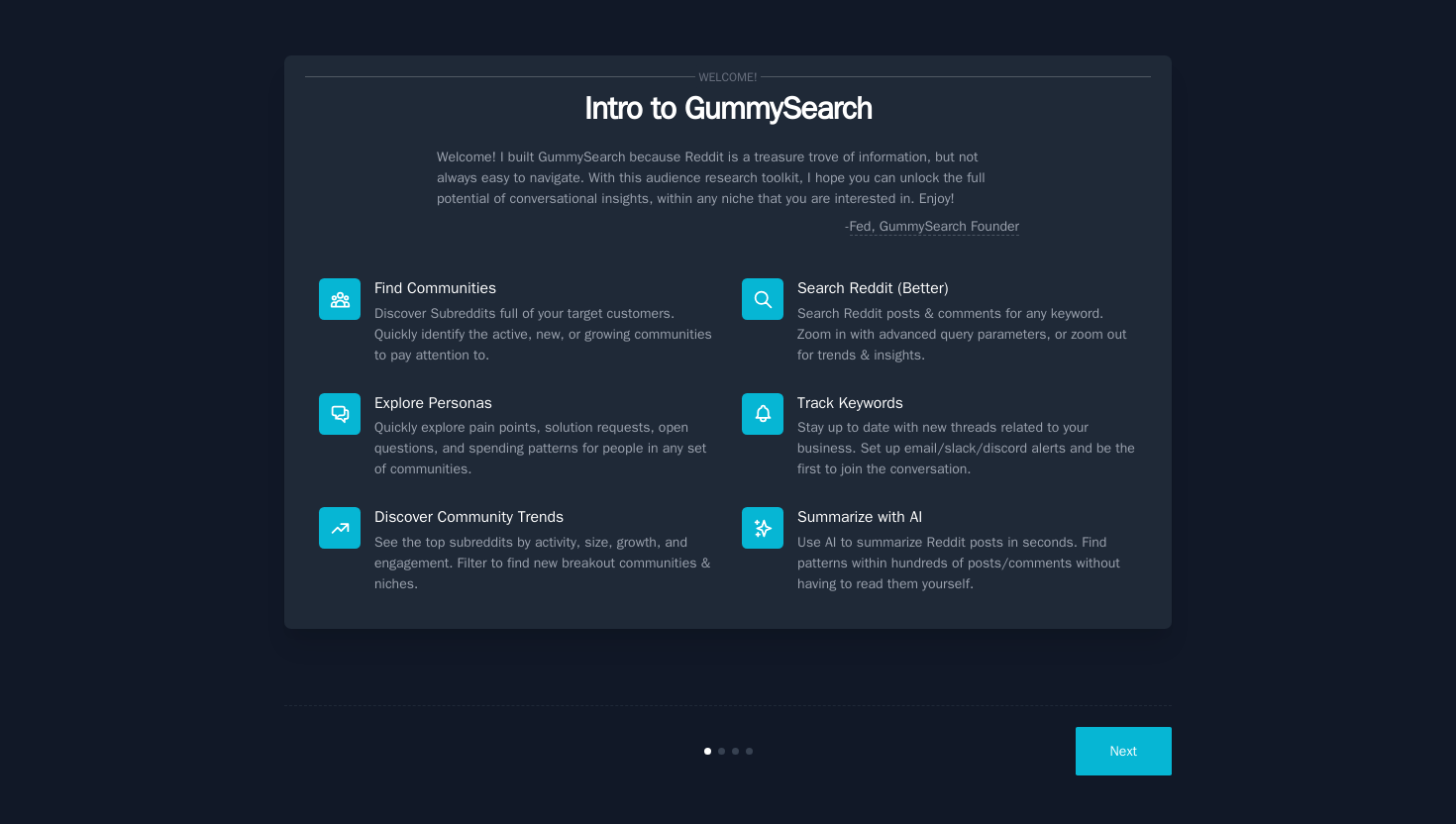 scroll, scrollTop: 0, scrollLeft: 0, axis: both 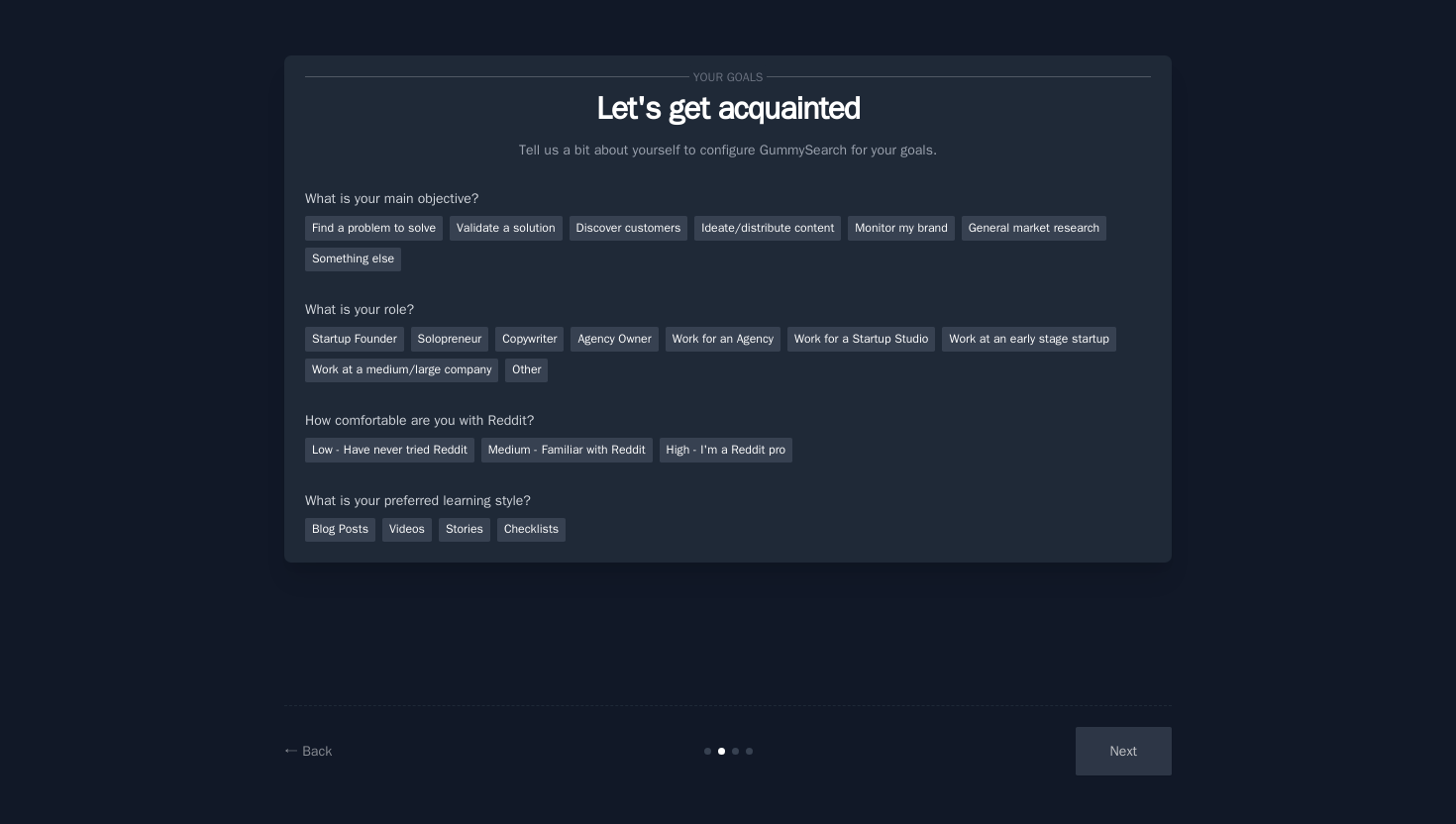 click on "Next" at bounding box center (1023, 751) 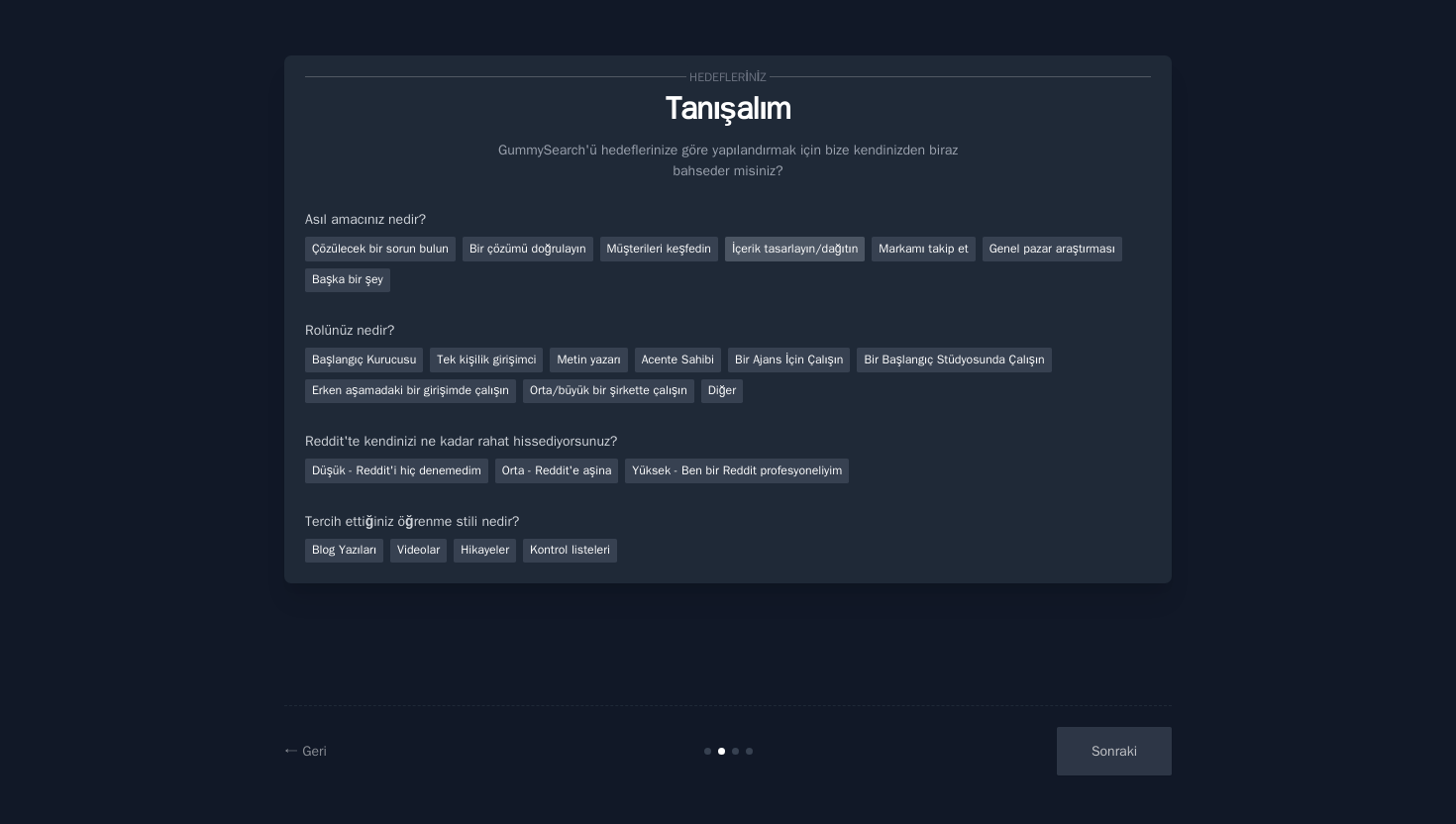 click on "İçerik tasarlayın/dağıtın" at bounding box center (794, 249) 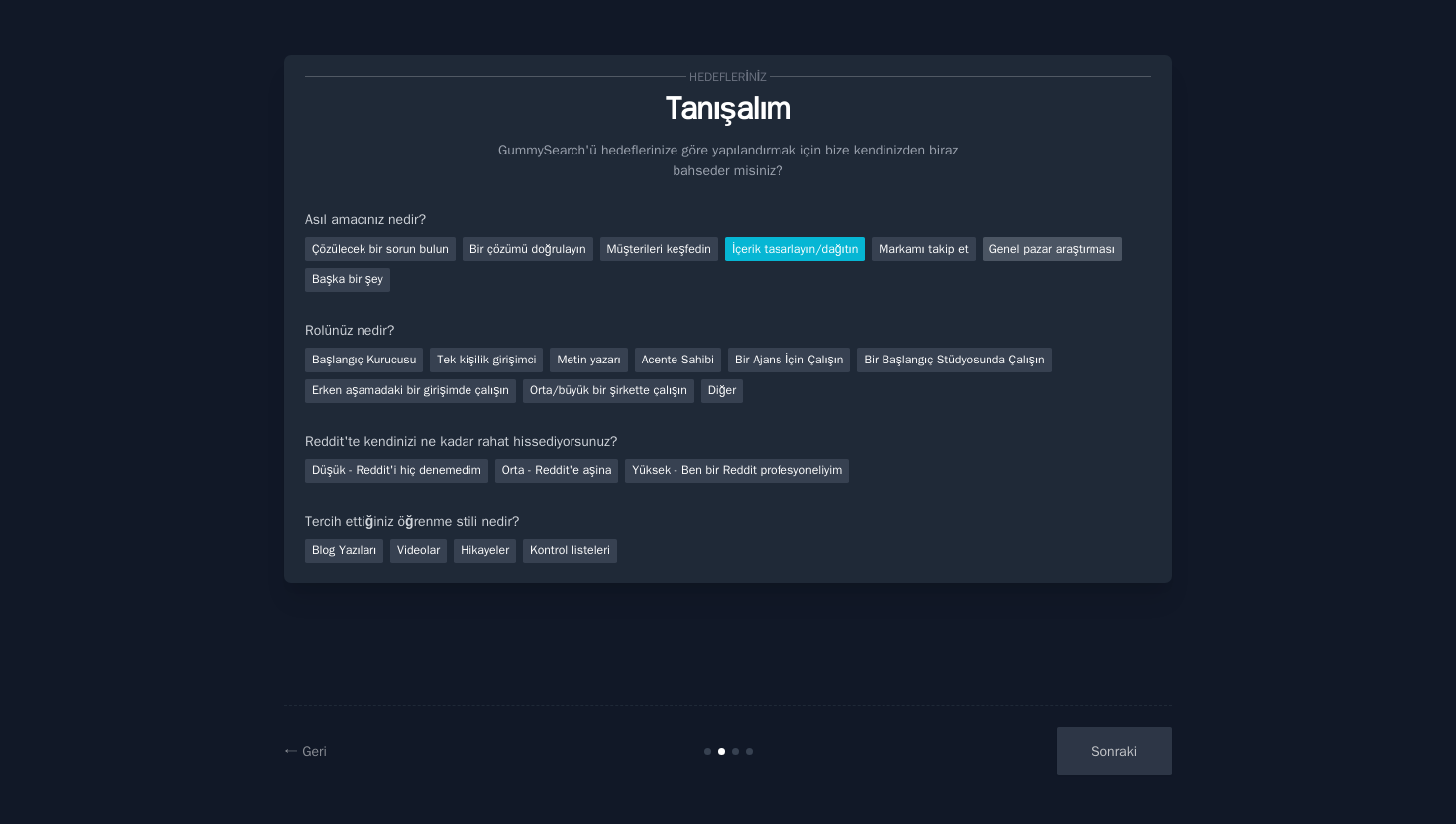click on "Genel pazar araştırması" at bounding box center [1052, 249] 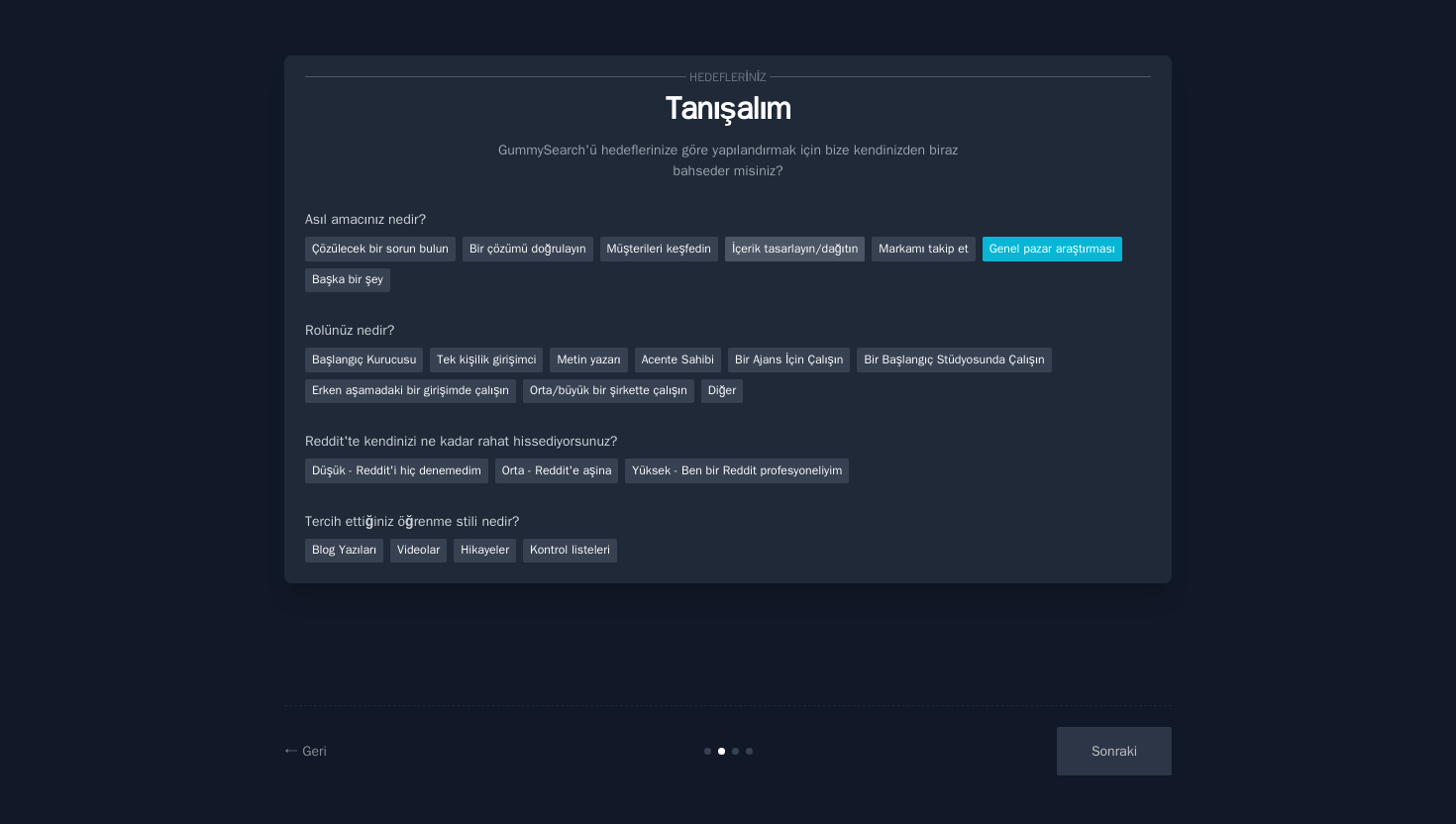 click on "İçerik tasarlayın/dağıtın" at bounding box center (794, 249) 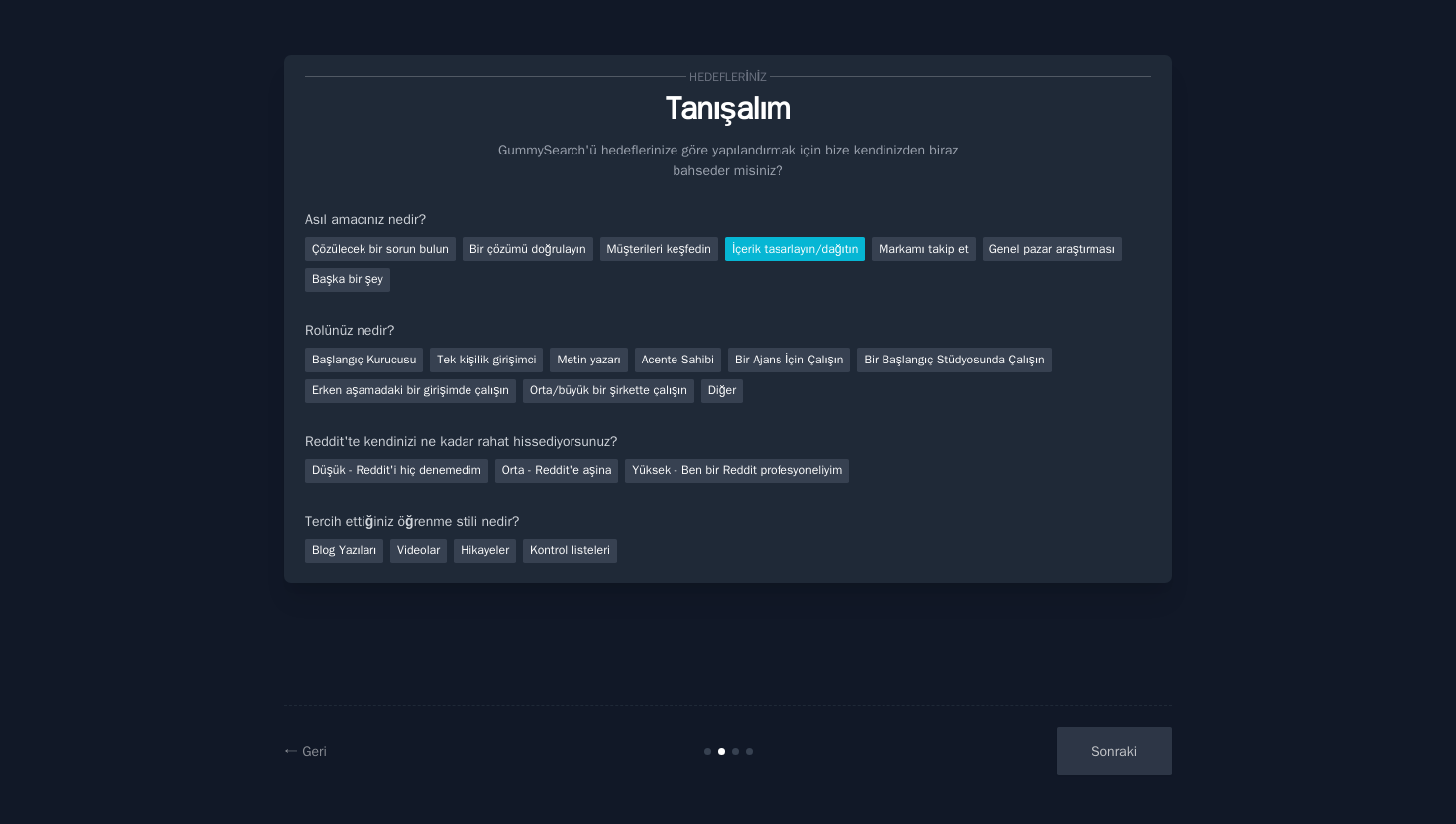click on "Başlangıç Kurucusu Tek kişilik girişimci Metin yazarı Acente Sahibi Bir Ajans İçin Çalışın Bir Başlangıç Stüdyosunda Çalışın Erken aşamadaki bir girişimde çalışın Orta/büyük bir şirkette çalışın Diğer" at bounding box center (728, 371) 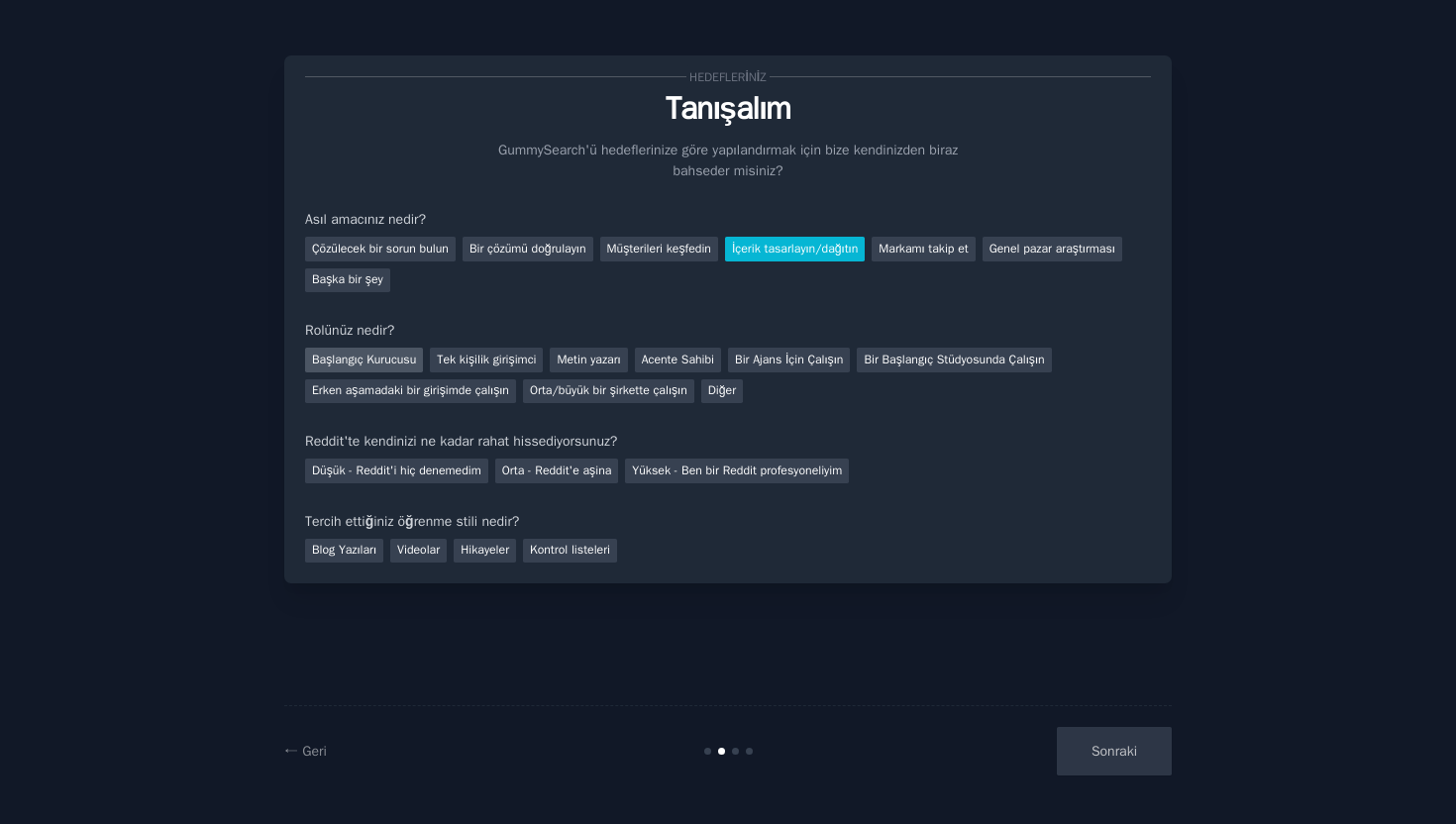 click on "Başlangıç Kurucusu" at bounding box center [364, 360] 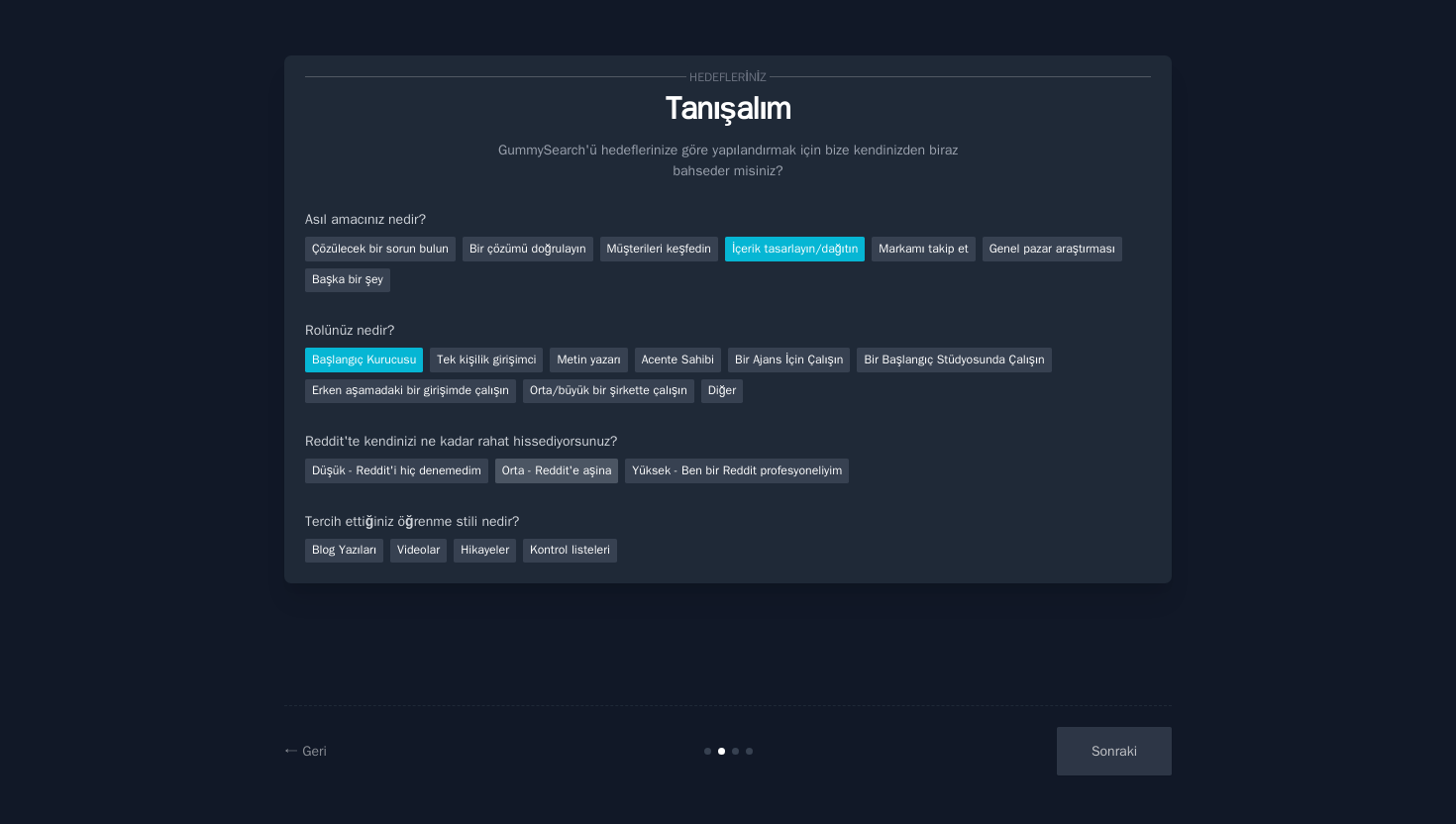 click on "Orta - Reddit'e aşina" at bounding box center (557, 470) 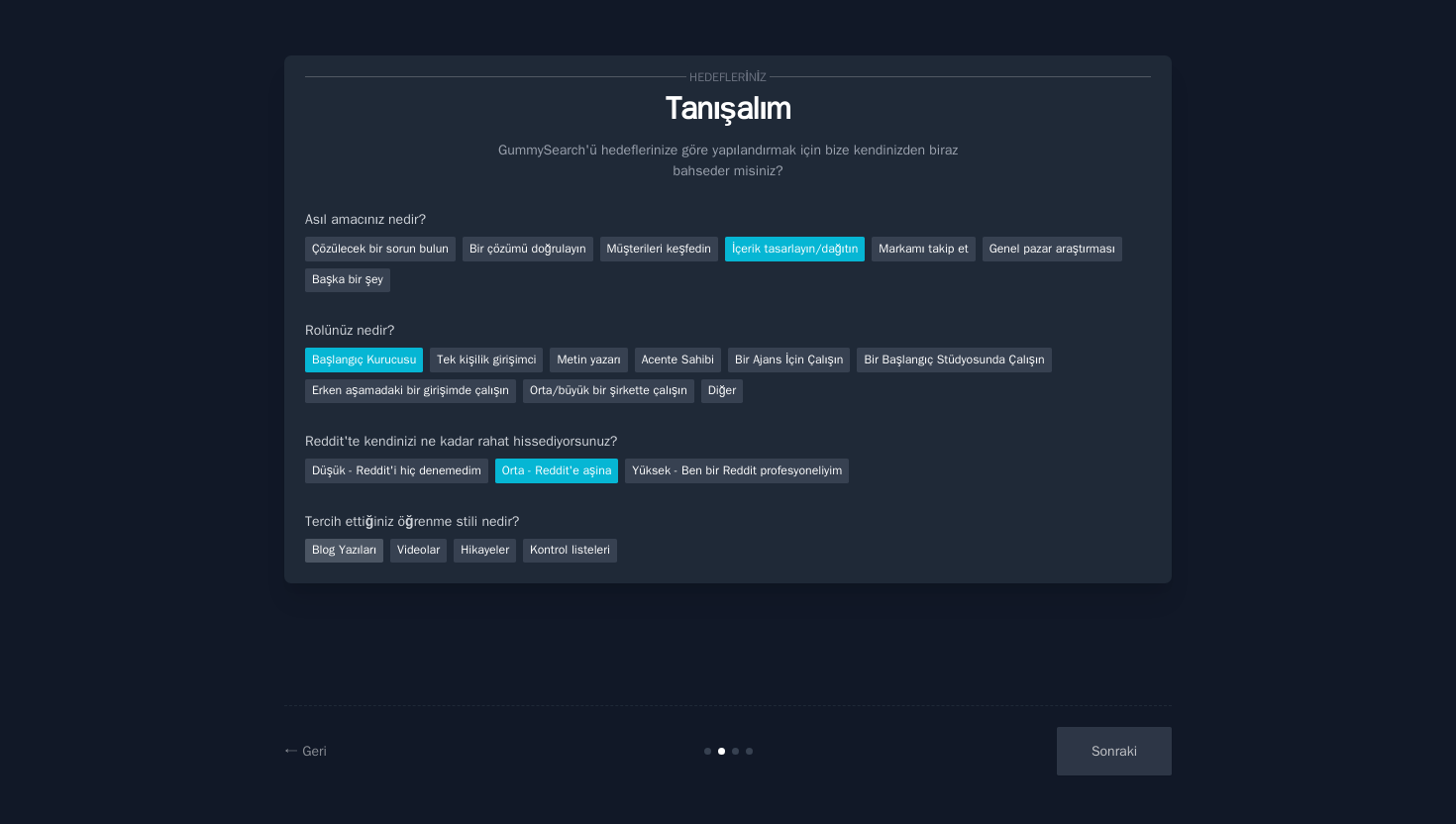 click on "Blog Yazıları" at bounding box center (344, 550) 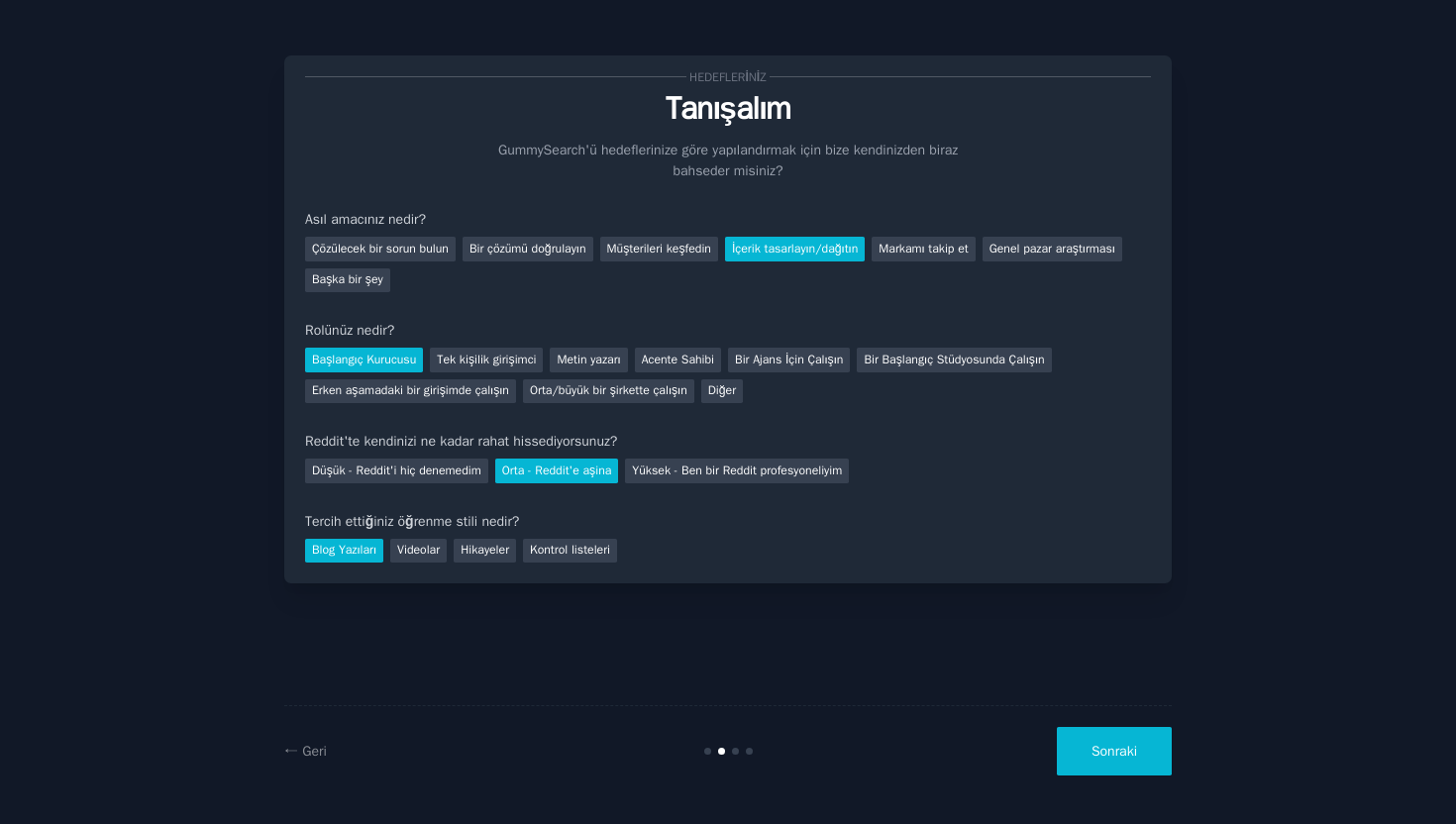 click on "Sonraki" at bounding box center [1114, 751] 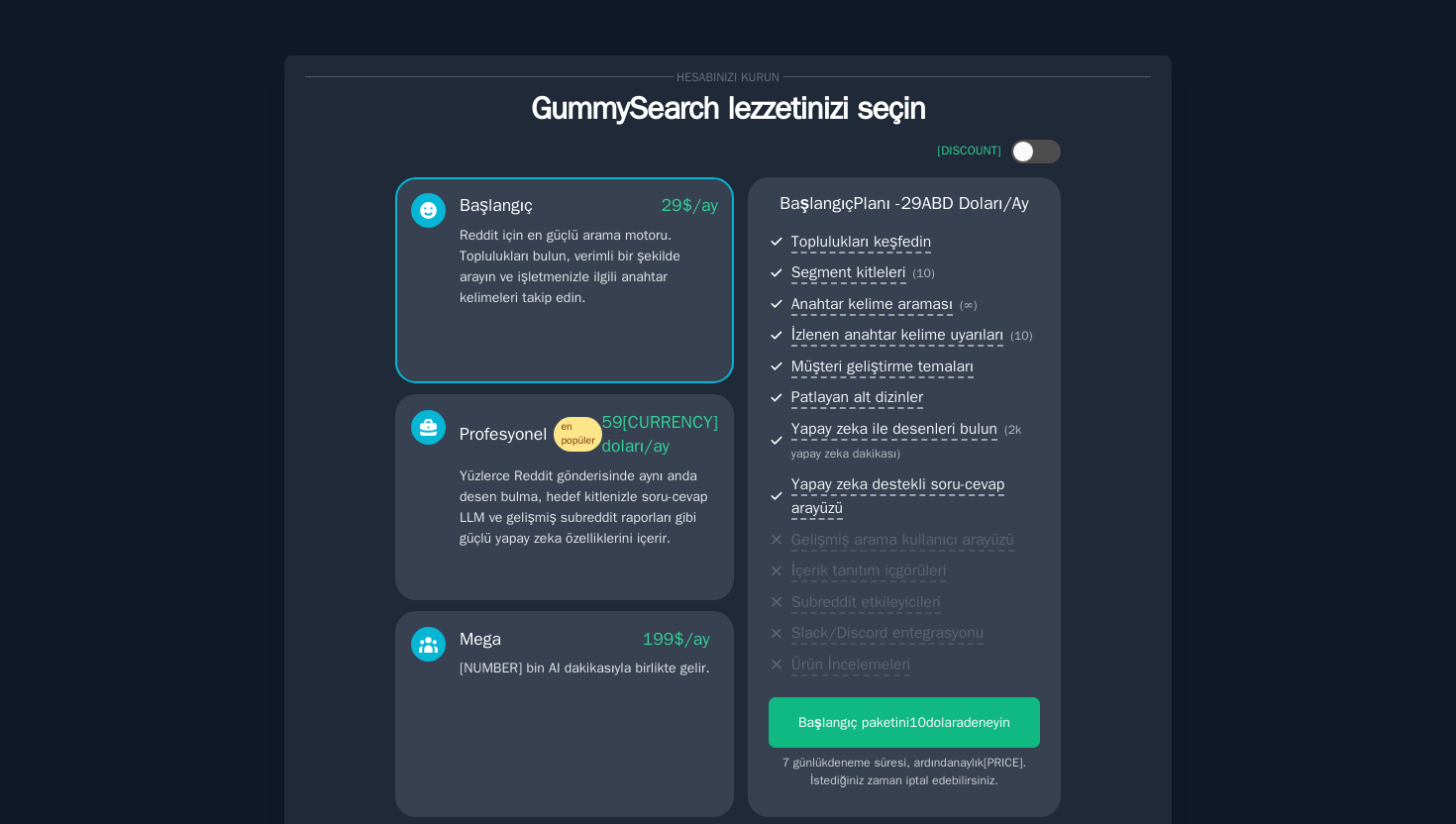 scroll, scrollTop: 181, scrollLeft: 0, axis: vertical 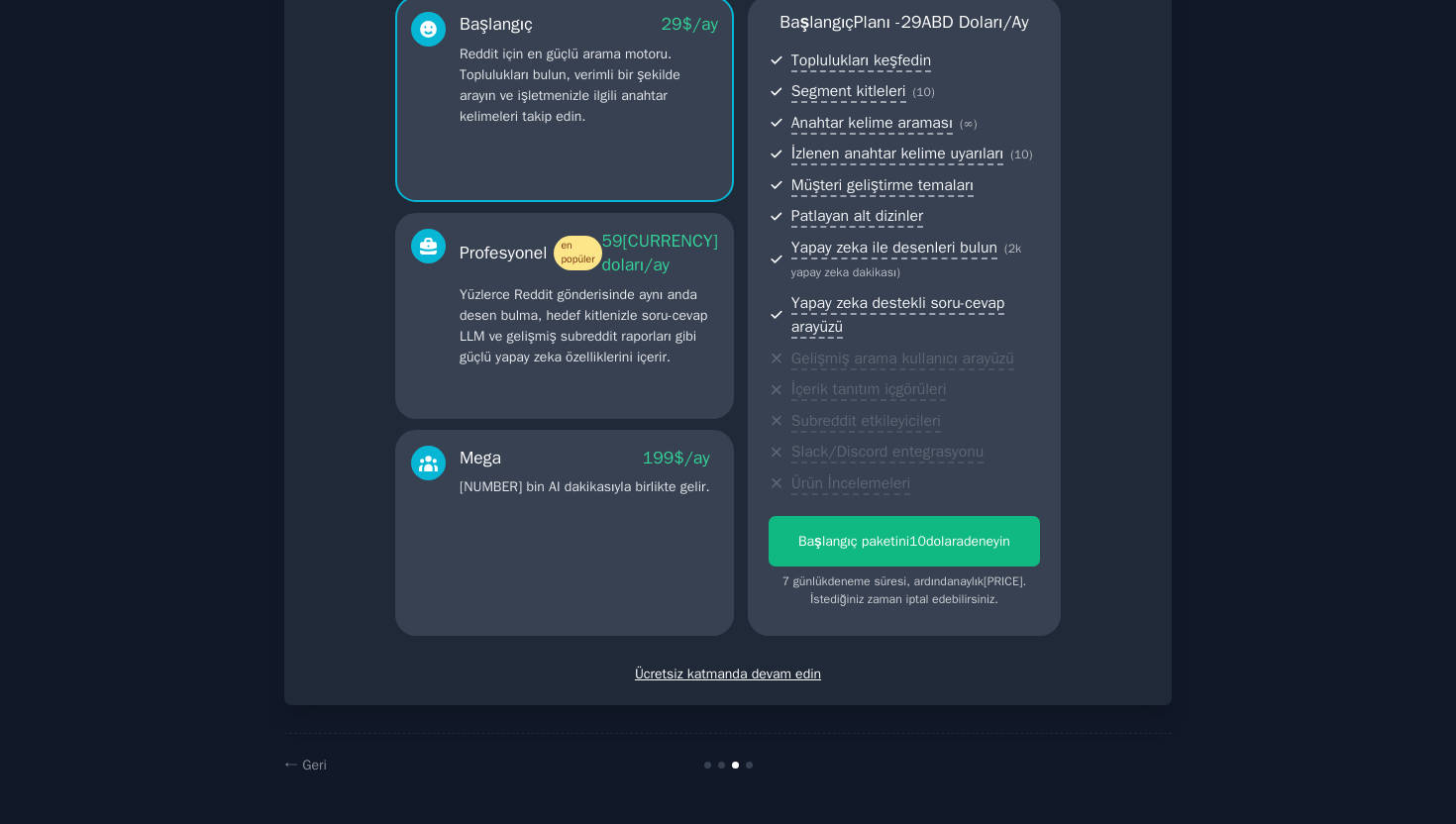 click on "Ücretsiz katmanda devam edin" at bounding box center [728, 673] 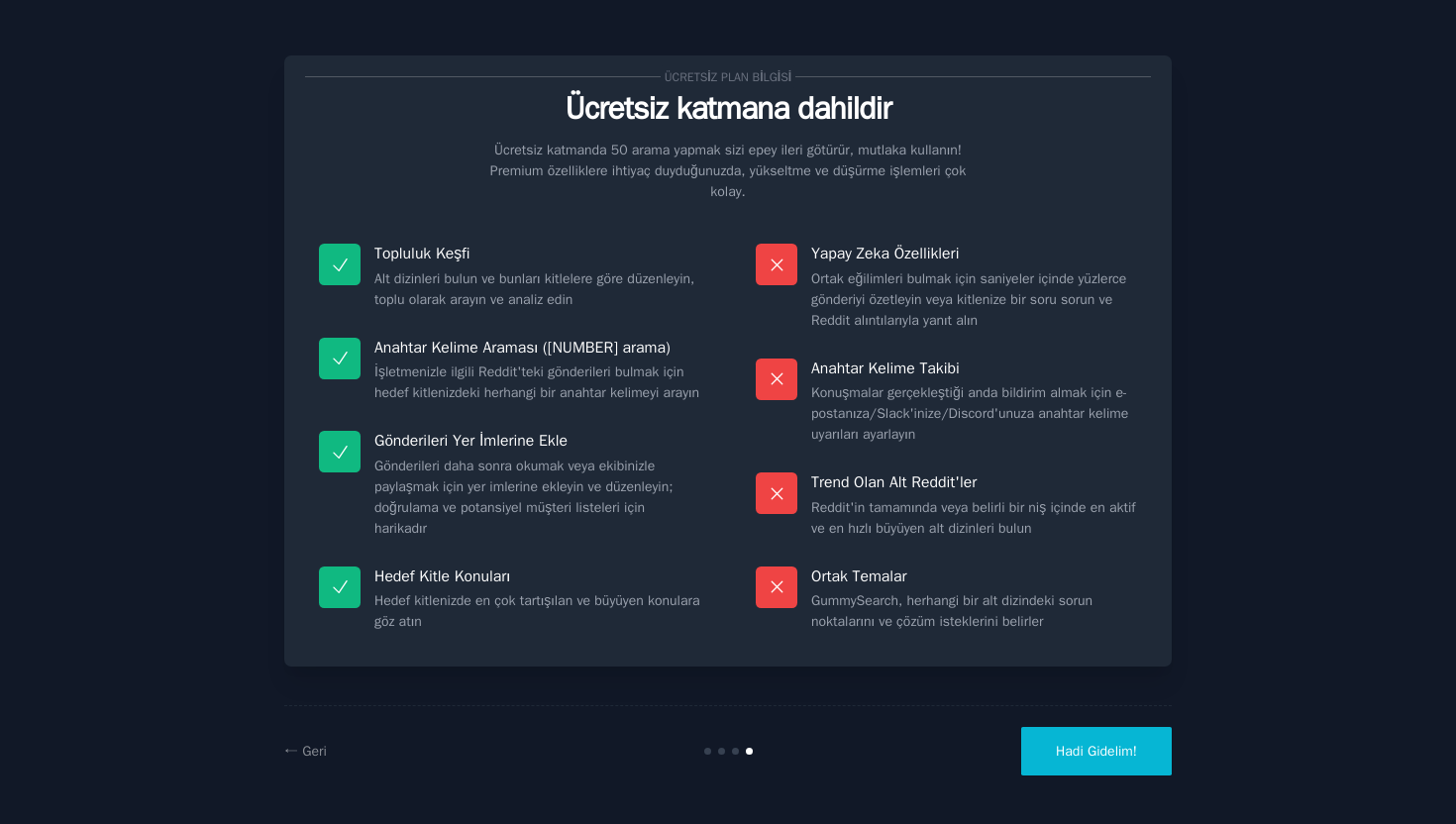 click on "Hadi Gidelim!" at bounding box center (1096, 751) 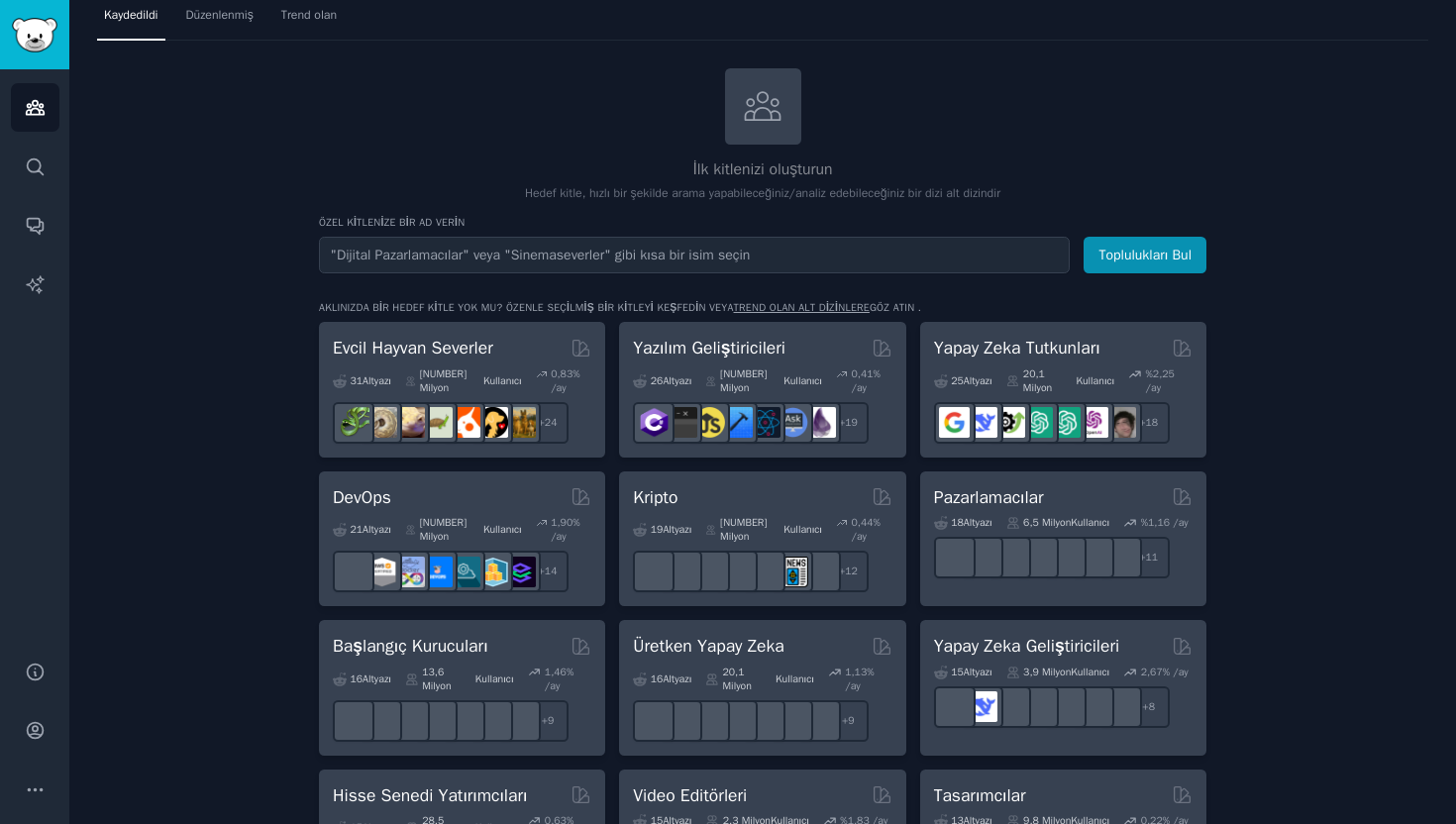 scroll, scrollTop: 58, scrollLeft: 0, axis: vertical 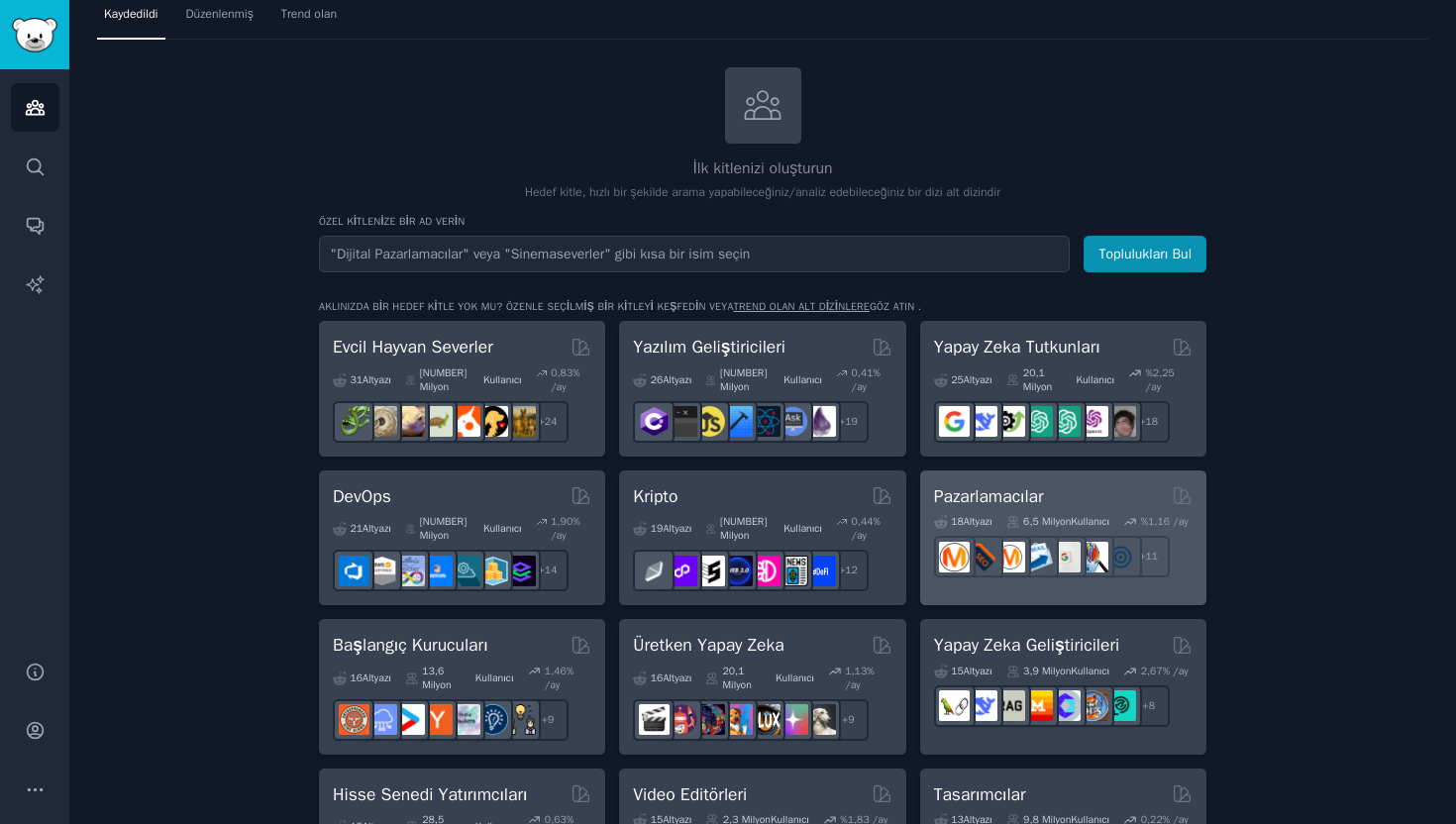 click on "Pazarlamacılar" at bounding box center [988, 496] 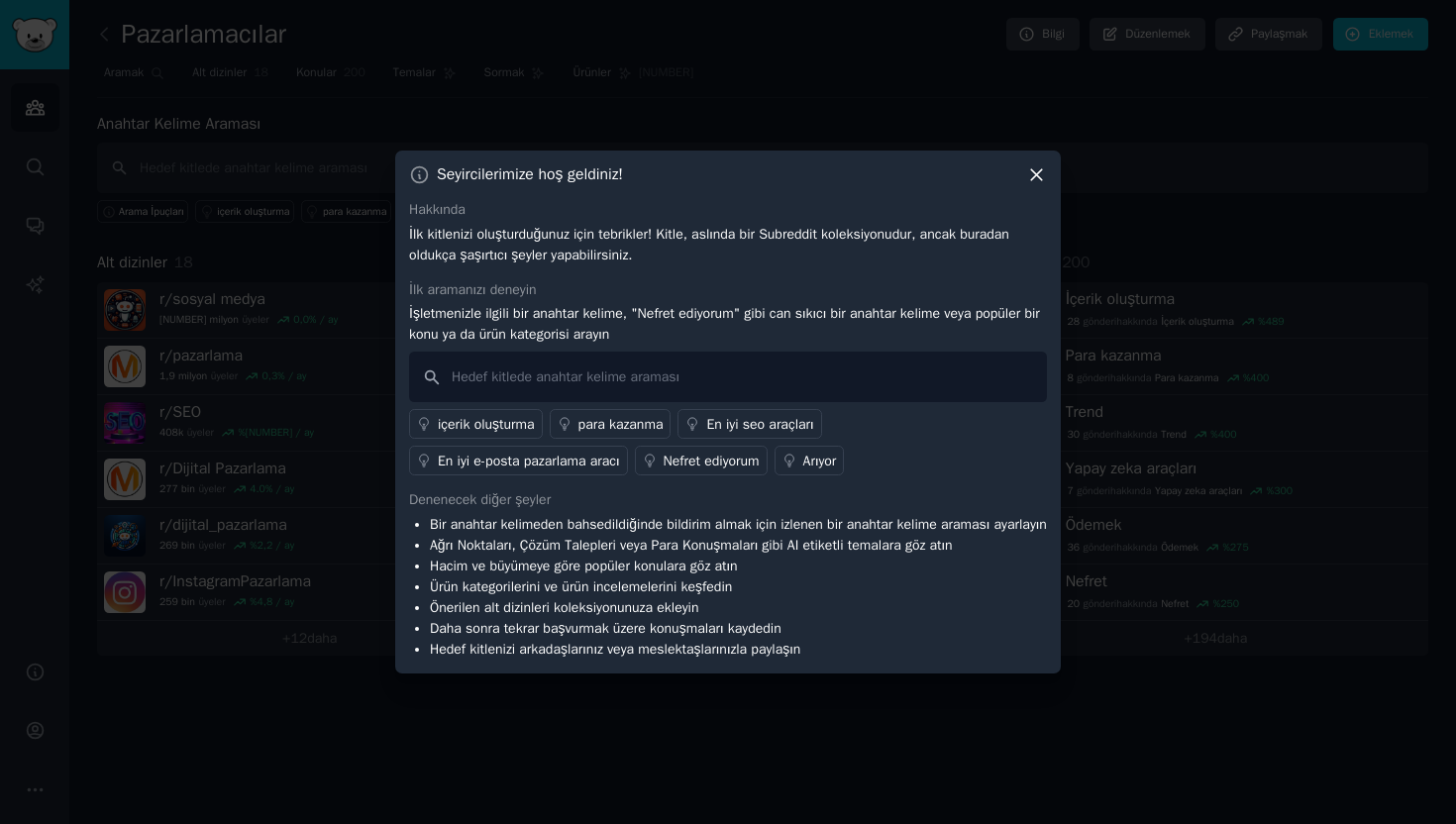 click on "Seyircilerimize hoş geldiniz! Hakkında İlk kitlenizi oluşturduğunuz için tebrikler! Kitle, aslında bir Subreddit koleksiyonudur, ancak buradan oldukça şaşırtıcı şeyler yapabilirsiniz. İlk aramanızı deneyin İşletmenizle ilgili bir anahtar kelime, "Nefret ediyorum" gibi can sıkıcı bir anahtar kelime veya popüler bir konu ya da ürün kategorisi arayın içerik oluşturma para kazanma En iyi seo araçları En iyi e-posta pazarlama aracı Nefret ediyorum Arıyor Denenecek diğer şeyler Bir anahtar kelimeden bahsedildiğinde bildirim almak için izlenen bir anahtar kelime araması ayarlayın Ağrı Noktaları, Çözüm Talepleri veya Para Konuşmaları gibi AI etiketli temalara göz atın Hacim ve büyümeye göre popüler konulara göz atın Ürün kategorilerini ve ürün incelemelerini keşfedin Önerilen alt dizinleri koleksiyonunuza ekleyin Daha sonra tekrar başvurmak üzere konuşmaları kaydedin Hedef kitlenizi arkadaşlarınız veya meslektaşlarınızla paylaşın" at bounding box center [728, 412] 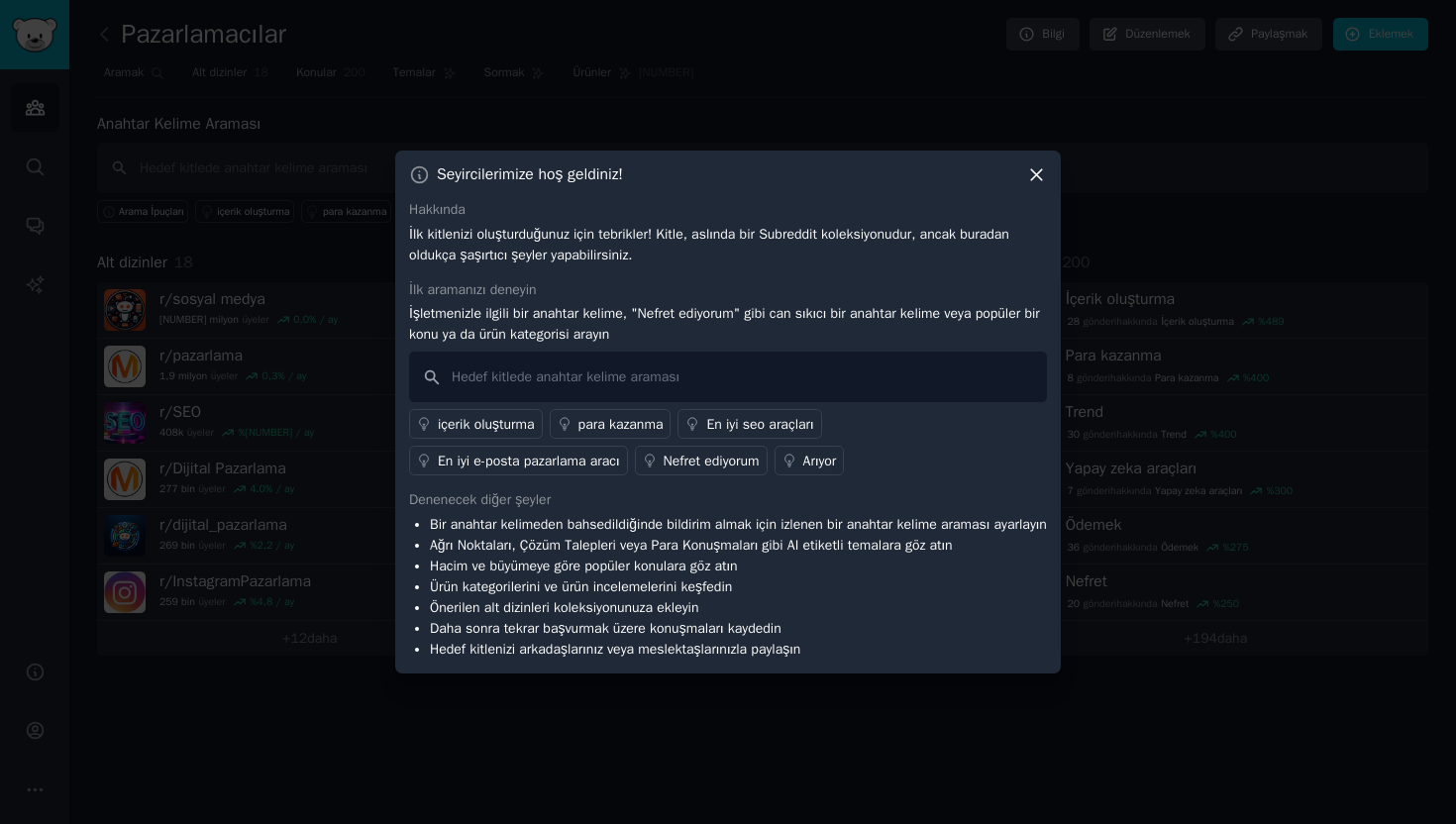 click on "Seyircilerimize hoş geldiniz! Hakkında İlk kitlenizi oluşturduğunuz için tebrikler! Kitle, aslında bir Subreddit koleksiyonudur, ancak buradan oldukça şaşırtıcı şeyler yapabilirsiniz. İlk aramanızı deneyin İşletmenizle ilgili bir anahtar kelime, "Nefret ediyorum" gibi can sıkıcı bir anahtar kelime veya popüler bir konu ya da ürün kategorisi arayın içerik oluşturma para kazanma En iyi seo araçları En iyi e-posta pazarlama aracı Nefret ediyorum Arıyor Denenecek diğer şeyler Bir anahtar kelimeden bahsedildiğinde bildirim almak için izlenen bir anahtar kelime araması ayarlayın Ağrı Noktaları, Çözüm Talepleri veya Para Konuşmaları gibi AI etiketli temalara göz atın Hacim ve büyümeye göre popüler konulara göz atın Ürün kategorilerini ve ürün incelemelerini keşfedin Önerilen alt dizinleri koleksiyonunuza ekleyin Daha sonra tekrar başvurmak üzere konuşmaları kaydedin Hedef kitlenizi arkadaşlarınız veya meslektaşlarınızla paylaşın" at bounding box center [728, 412] 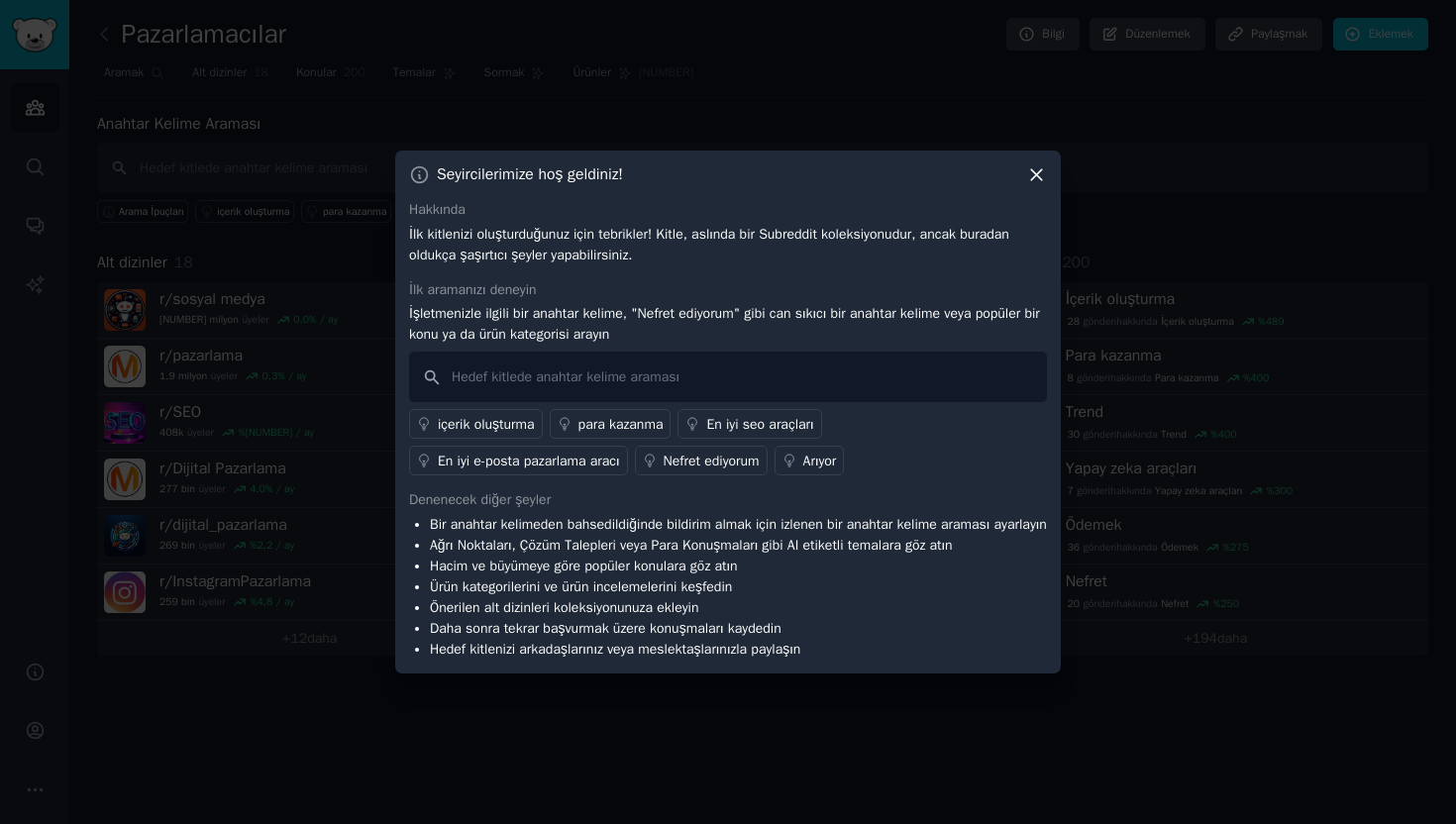 click 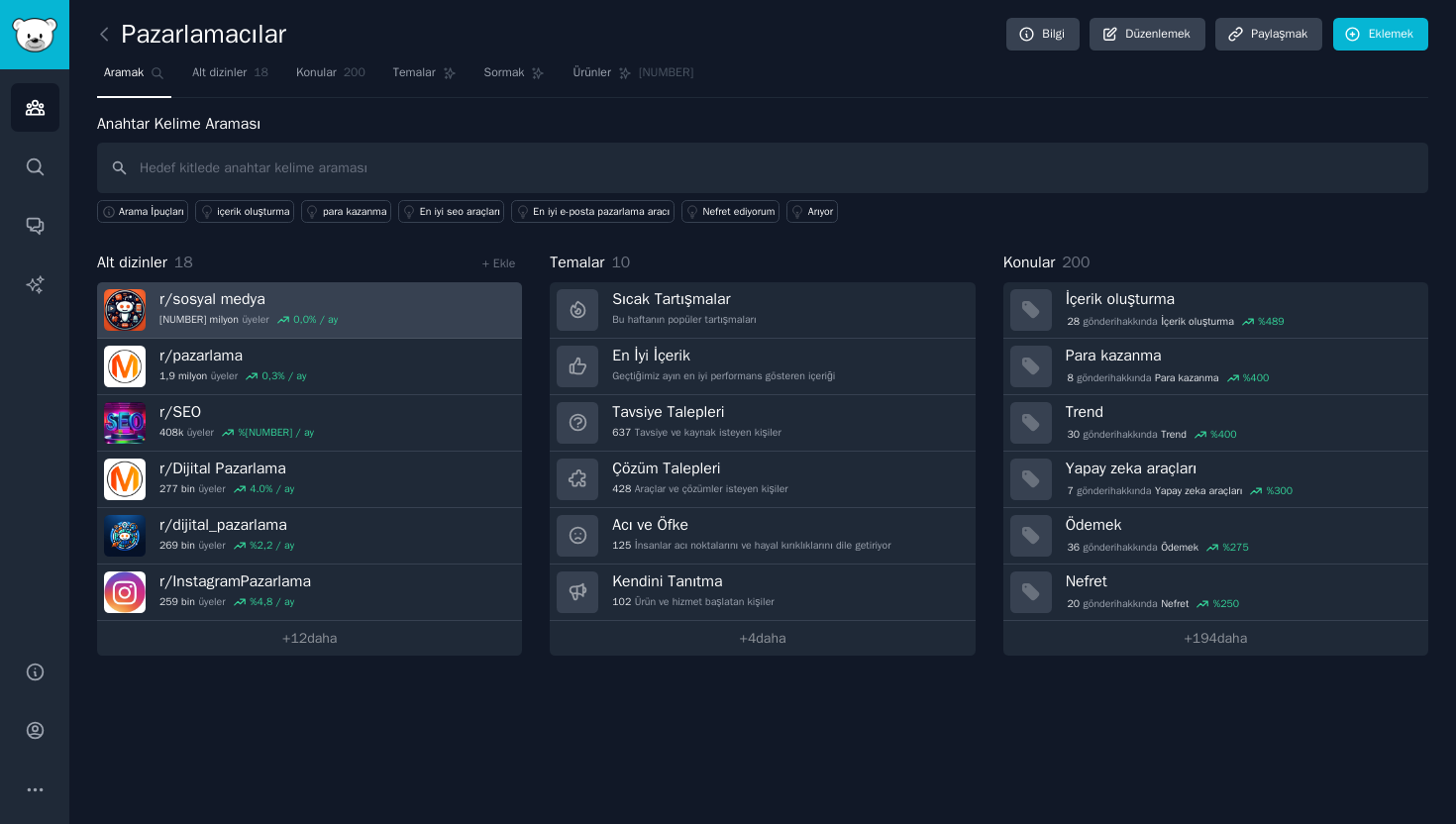 click on "r/ sosyal medya 2.1 milyon üyeler 0.0 % / ay" at bounding box center (309, 310) 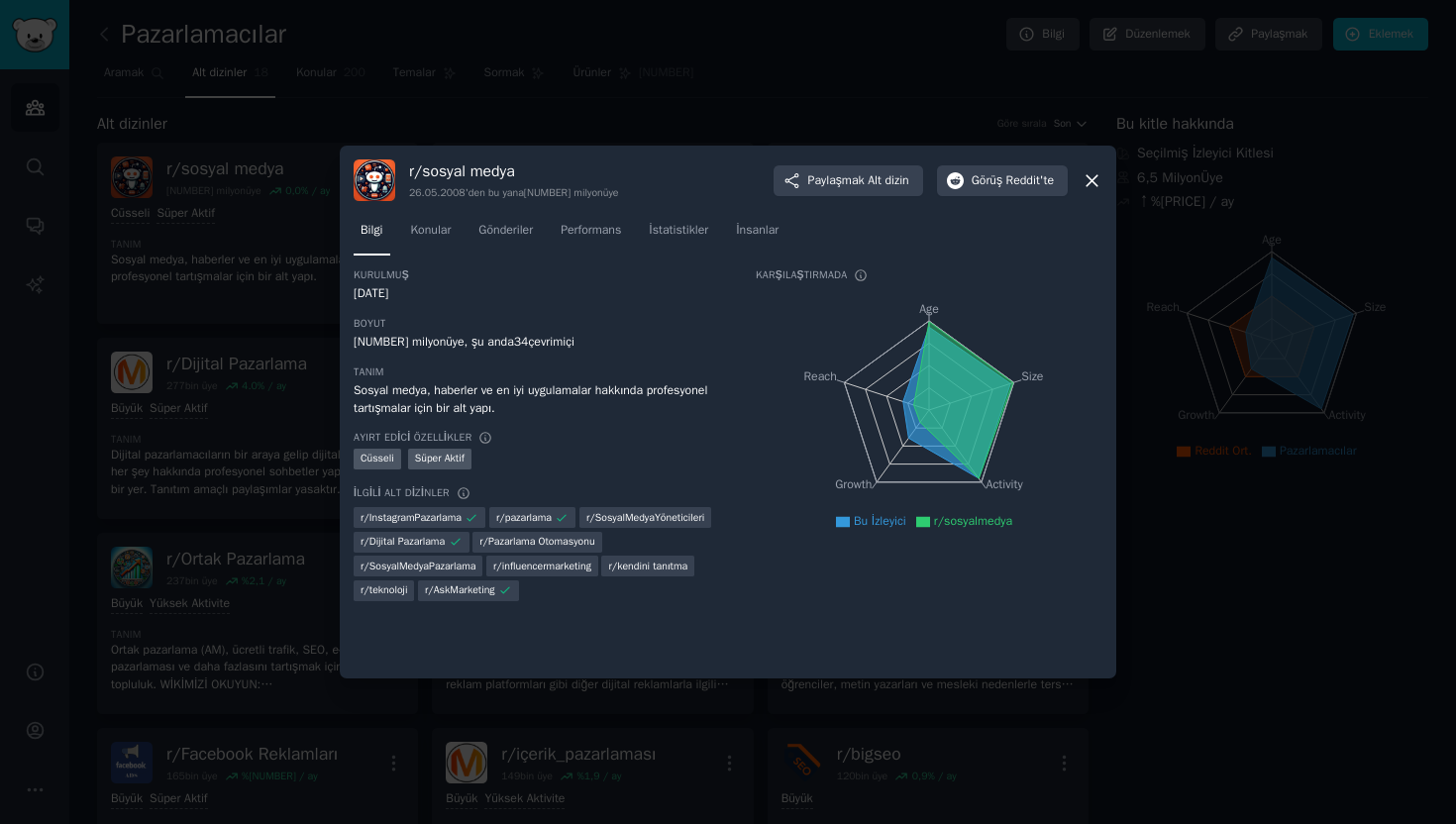 click on "34" at bounding box center (521, 342) 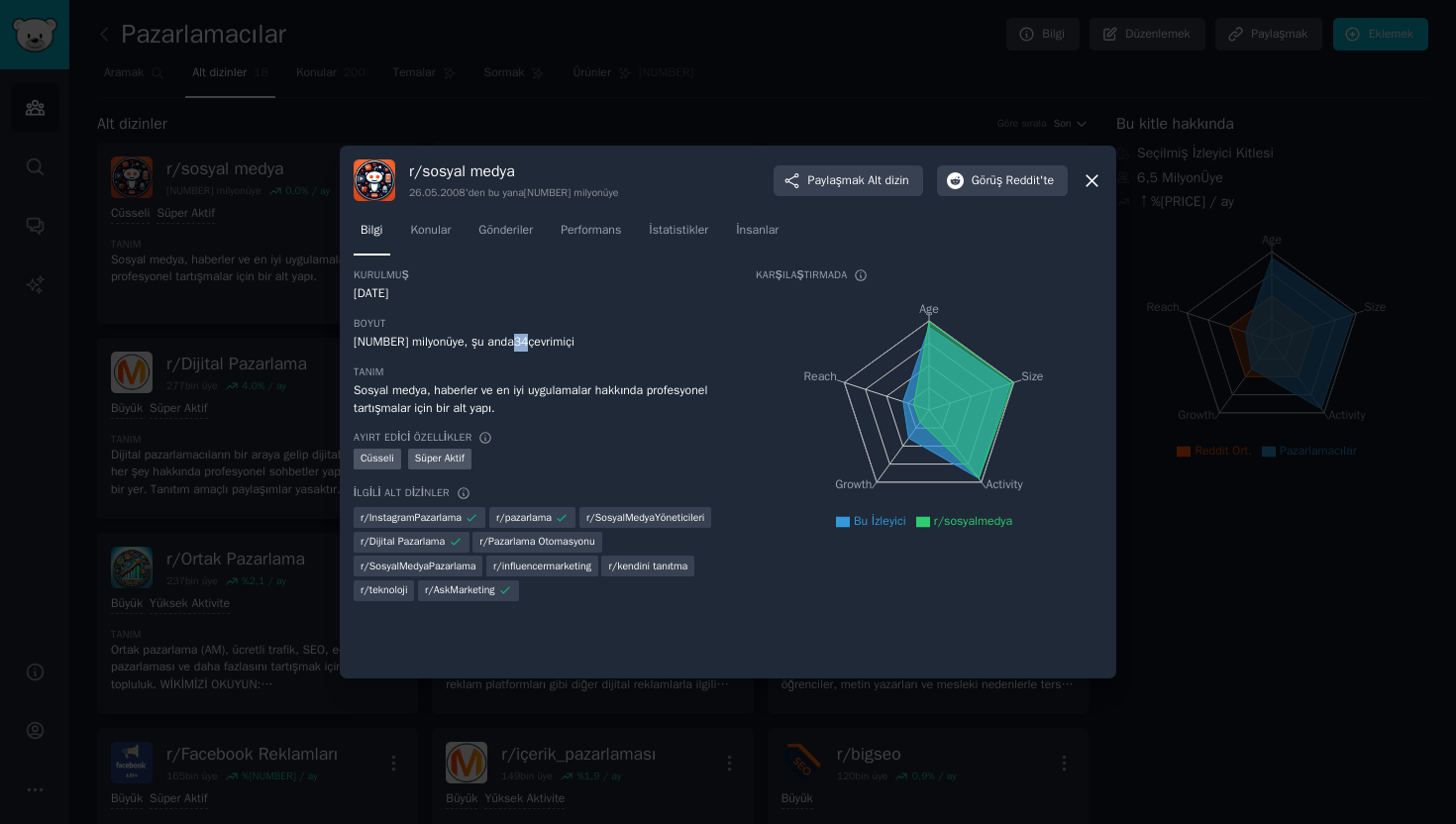 click on "34" at bounding box center [521, 342] 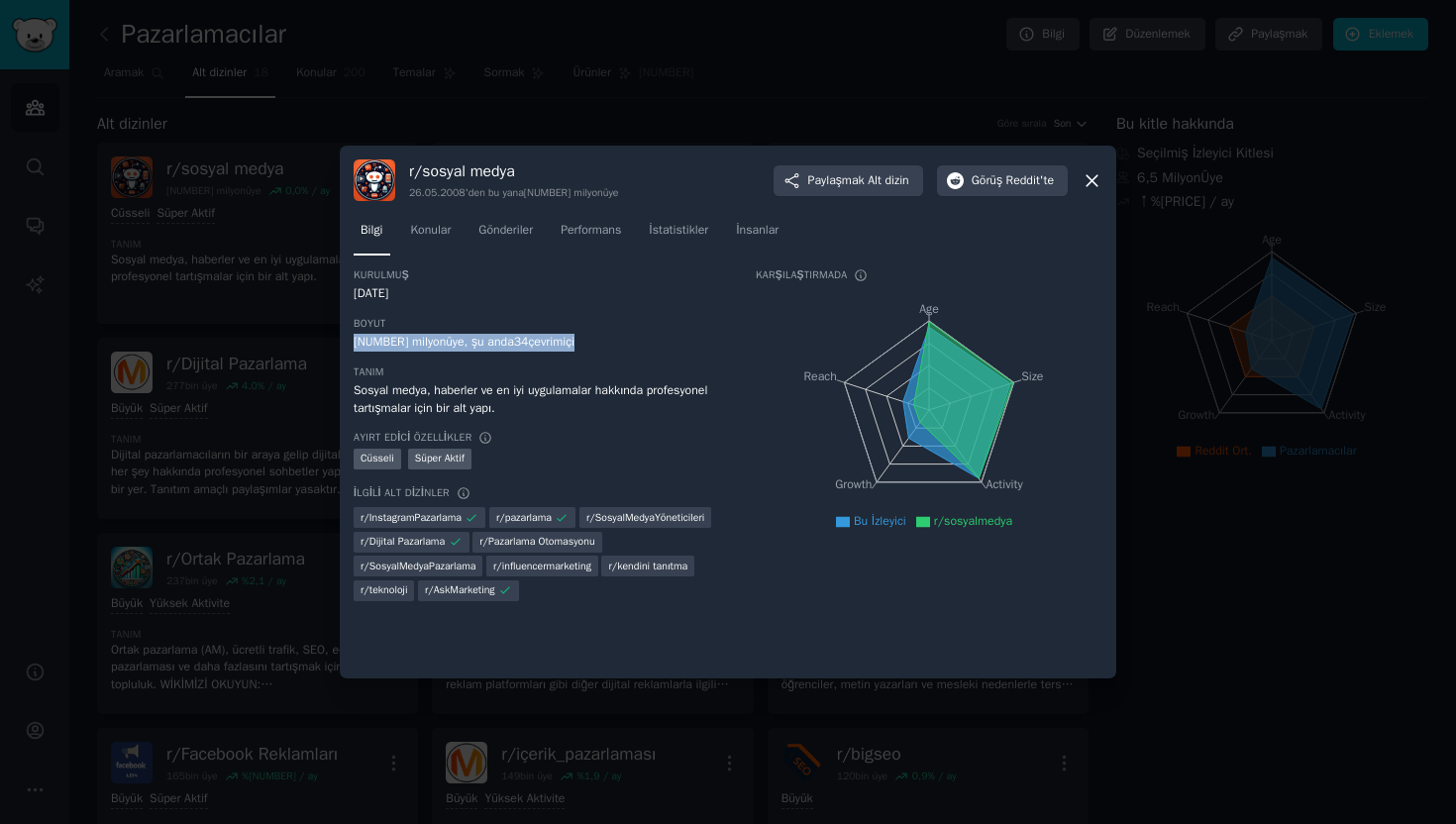 click on "34" at bounding box center [521, 342] 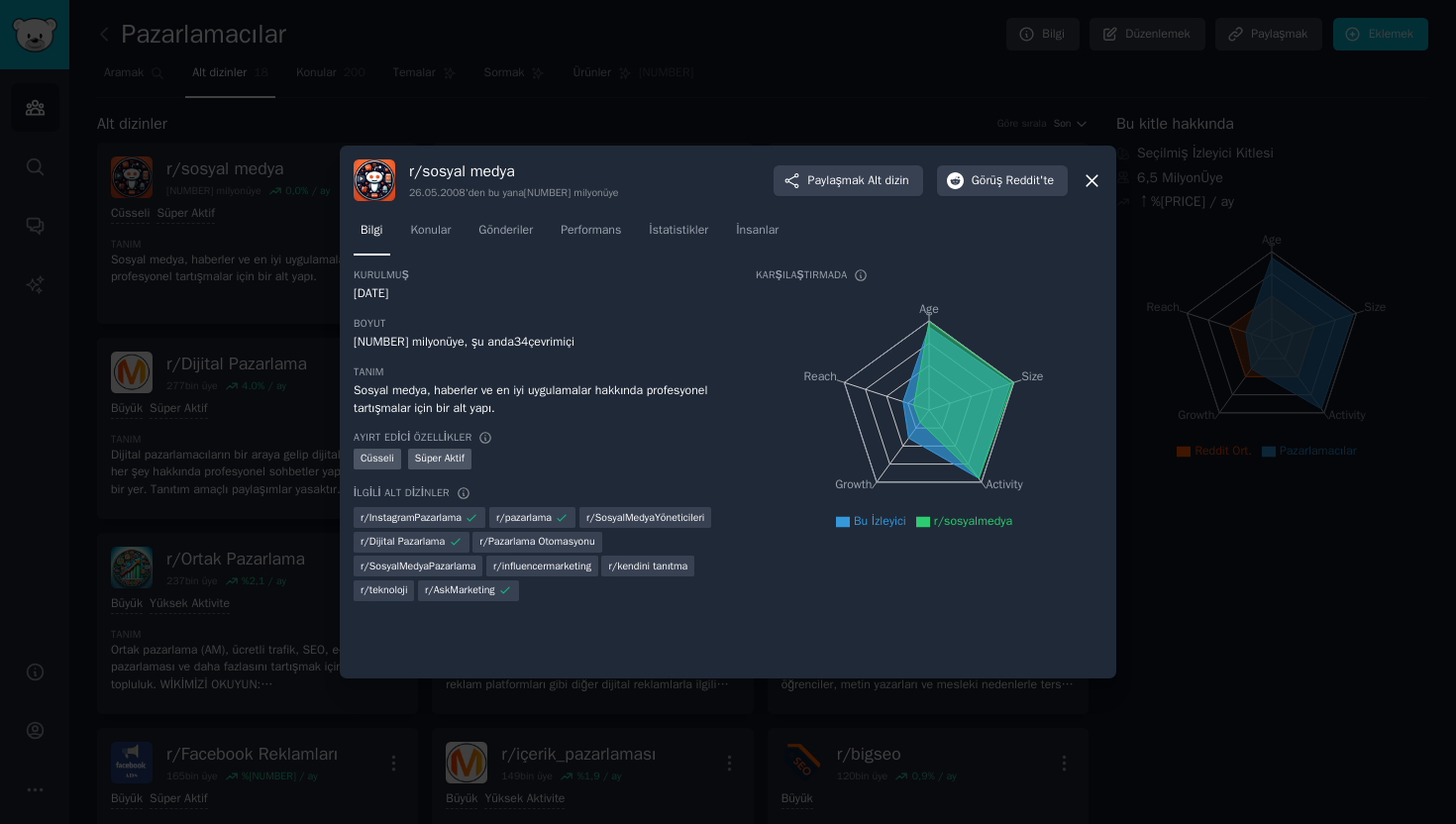 click on "r/ sosyal medya [DATE]'den bu yana  [NUMBER] milyon  üye Paylaşmak Alt dizin Görüş Reddit'te" at bounding box center [728, 180] 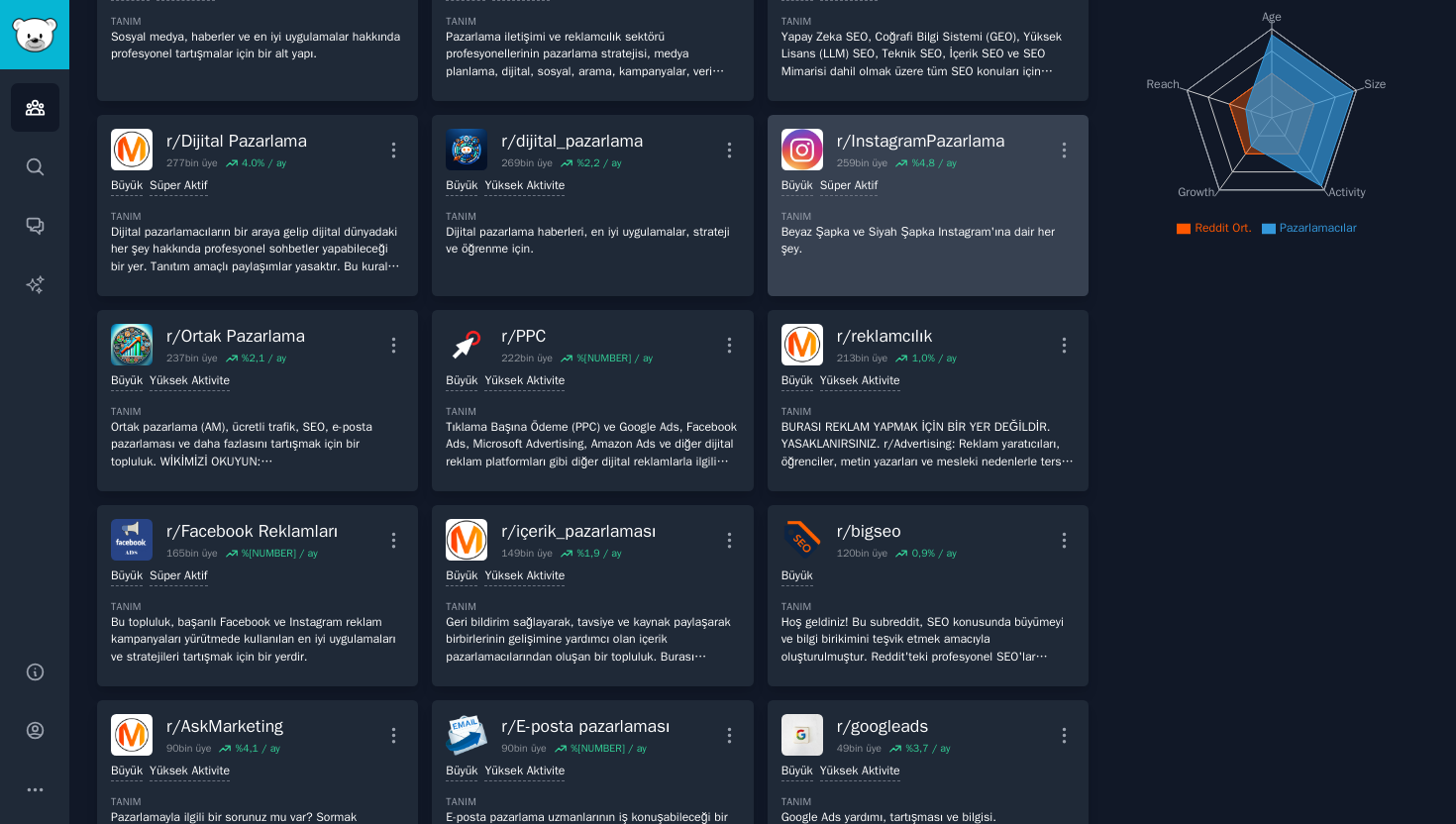 scroll, scrollTop: 0, scrollLeft: 0, axis: both 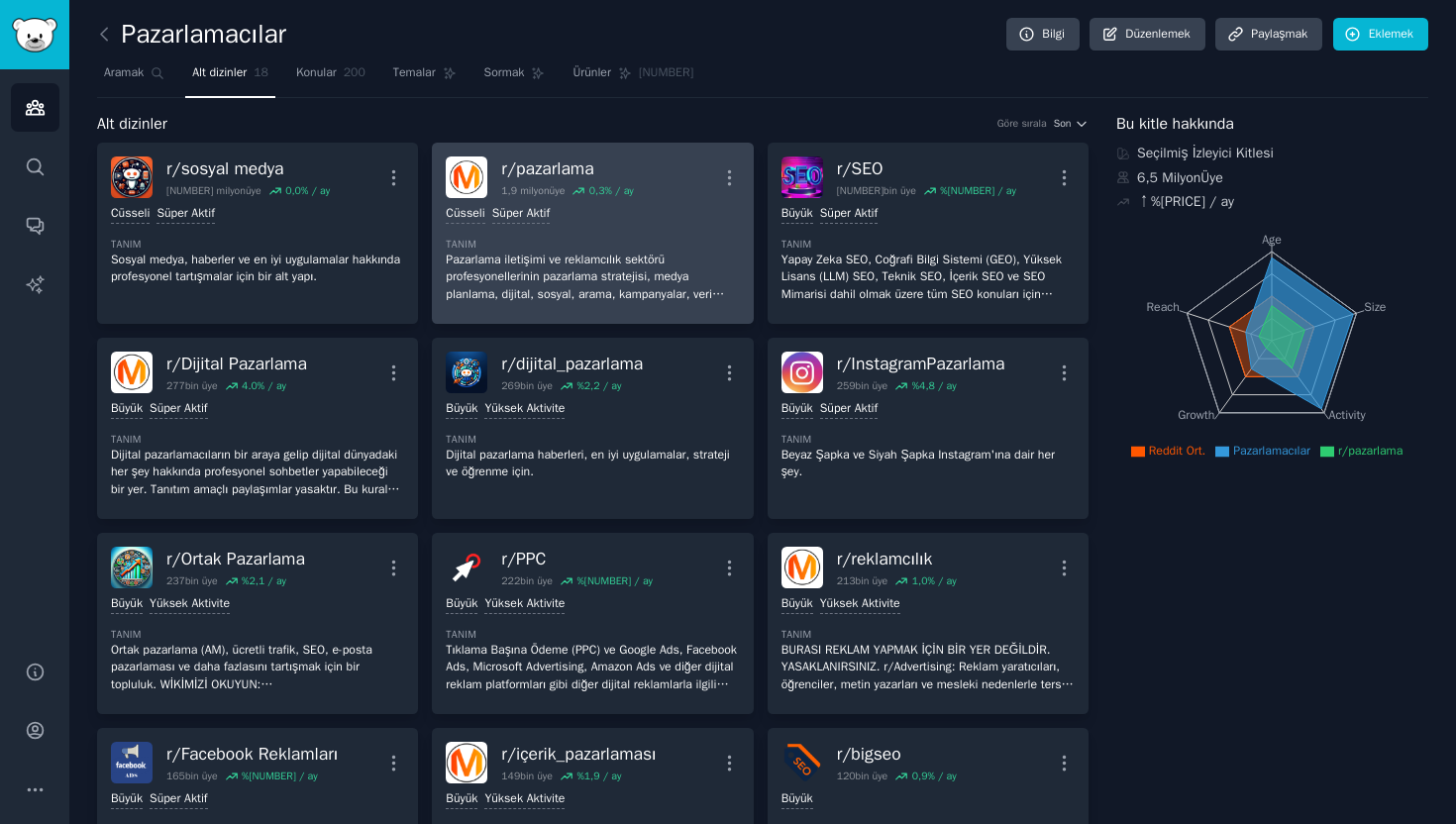 click on "pazarlama" at bounding box center (555, 168) 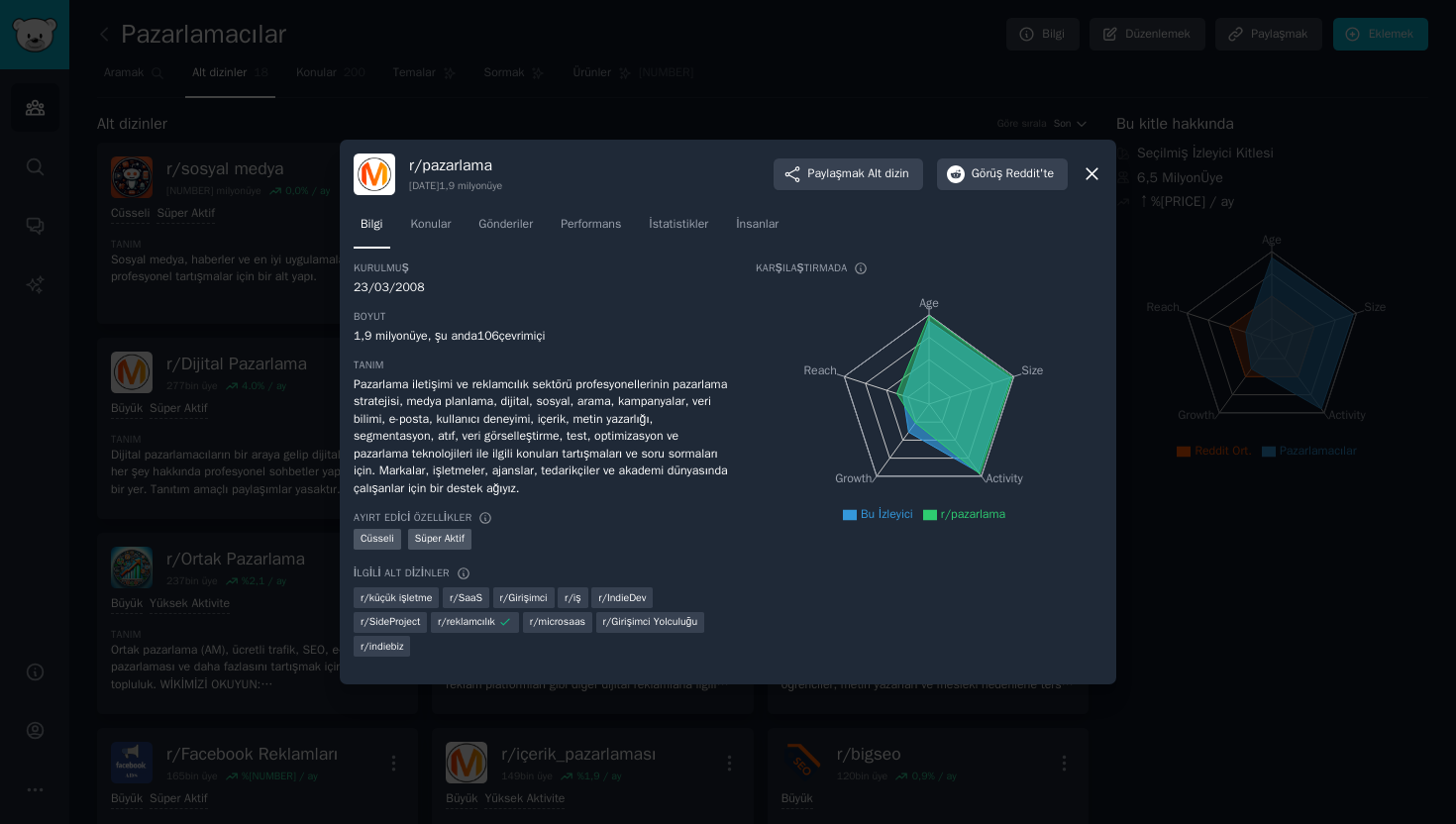 click on "Age Size Activity Growth Reach" 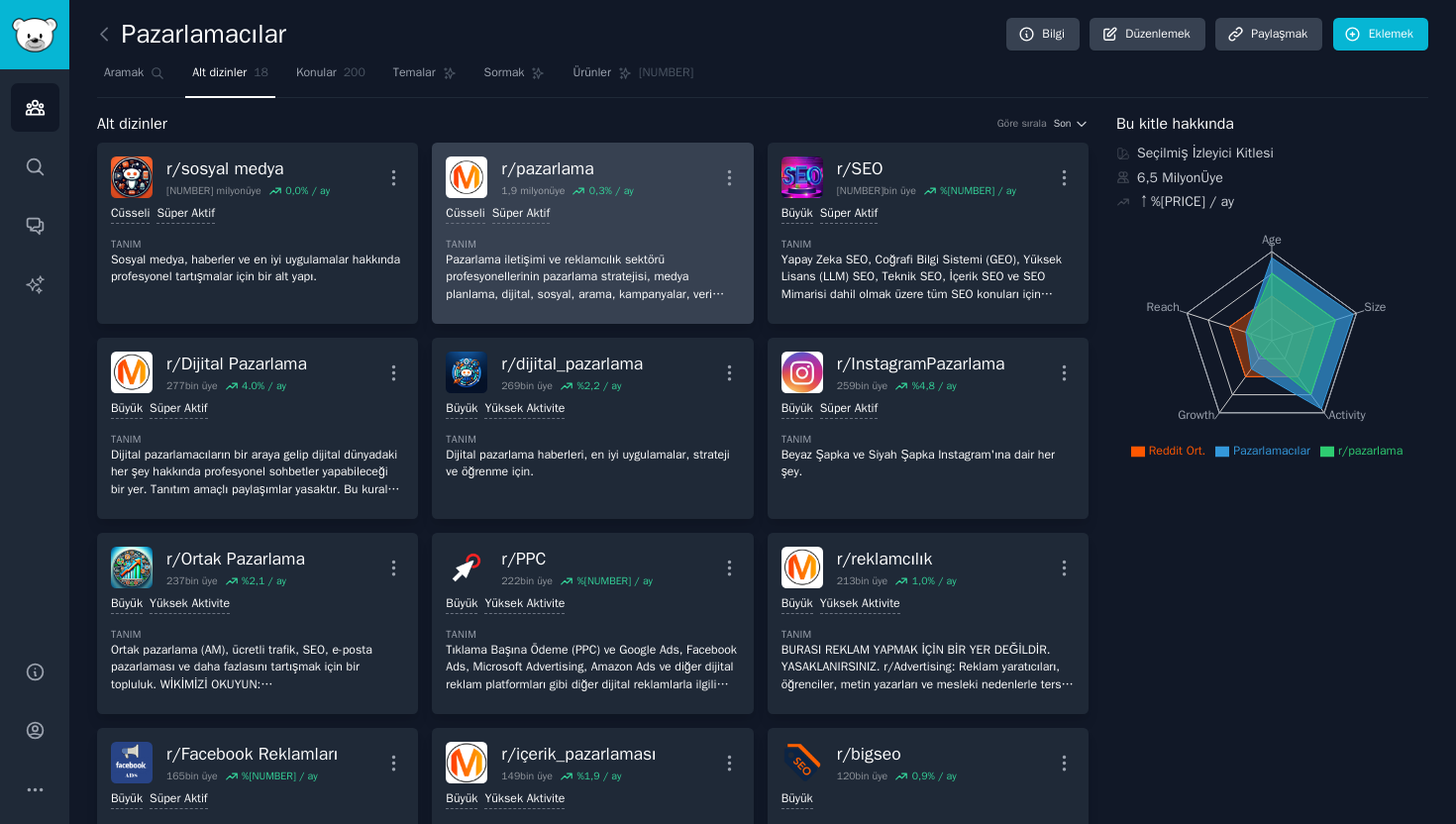 click on "pazarlama" at bounding box center [555, 168] 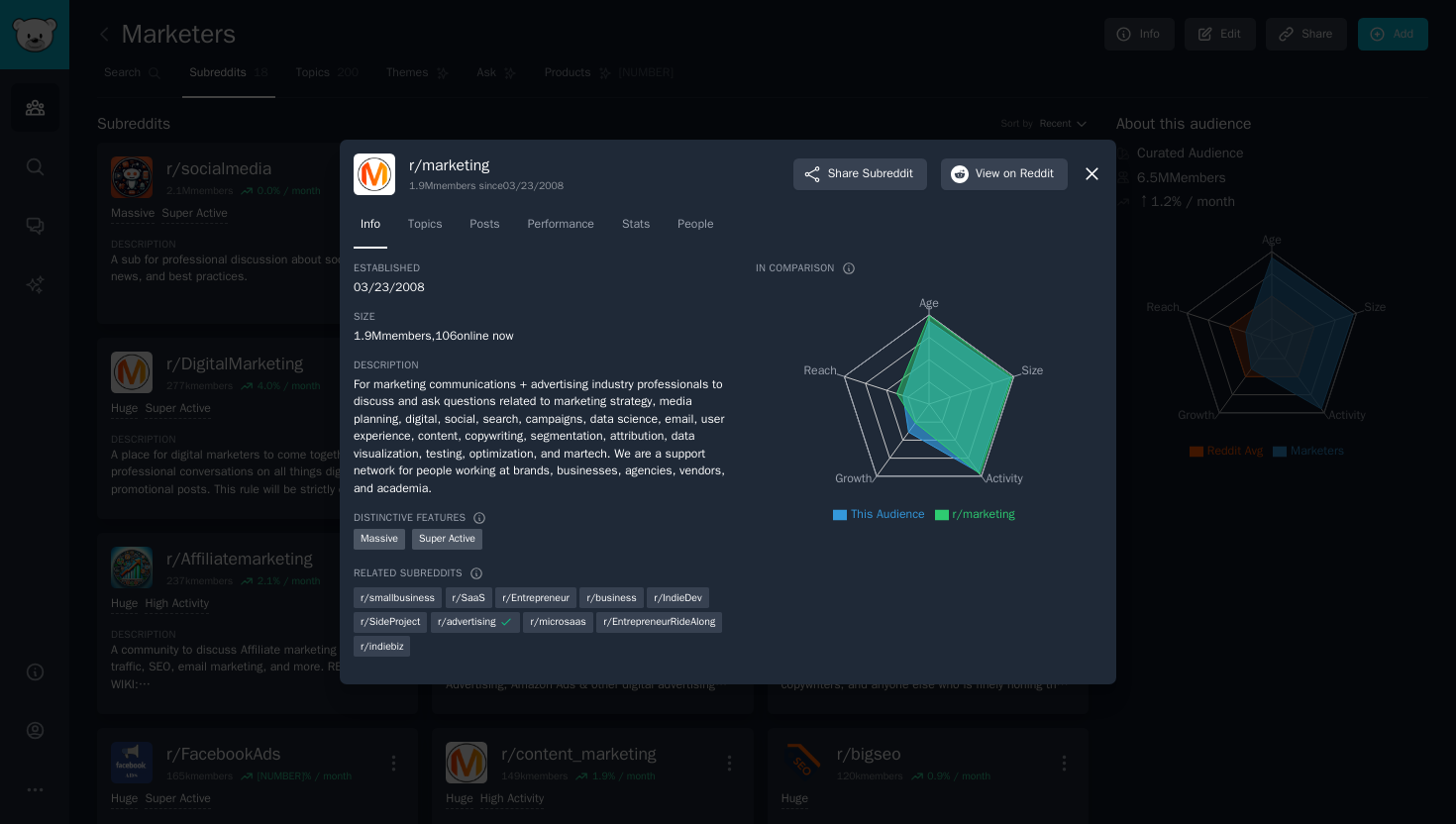 click 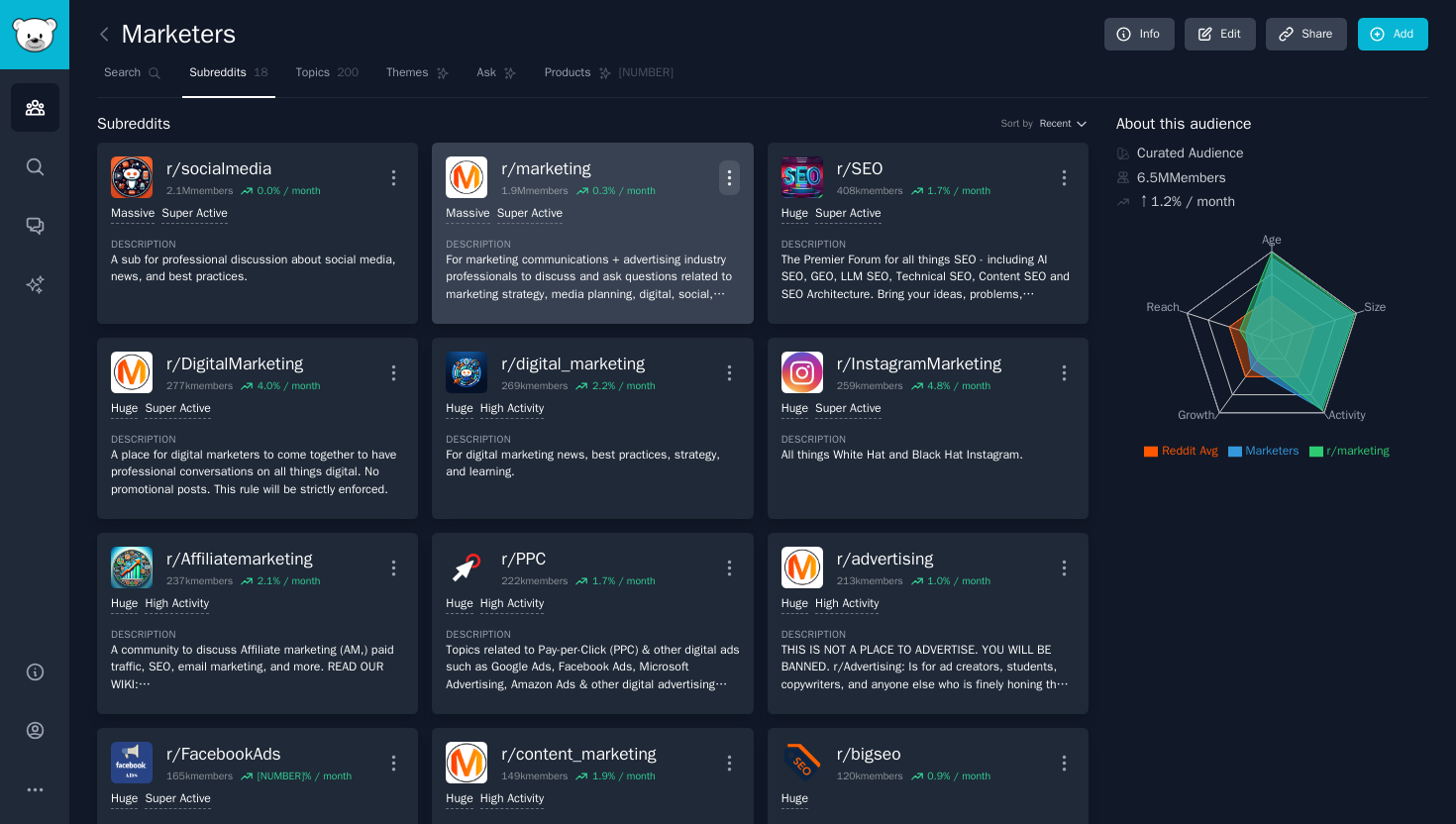 click 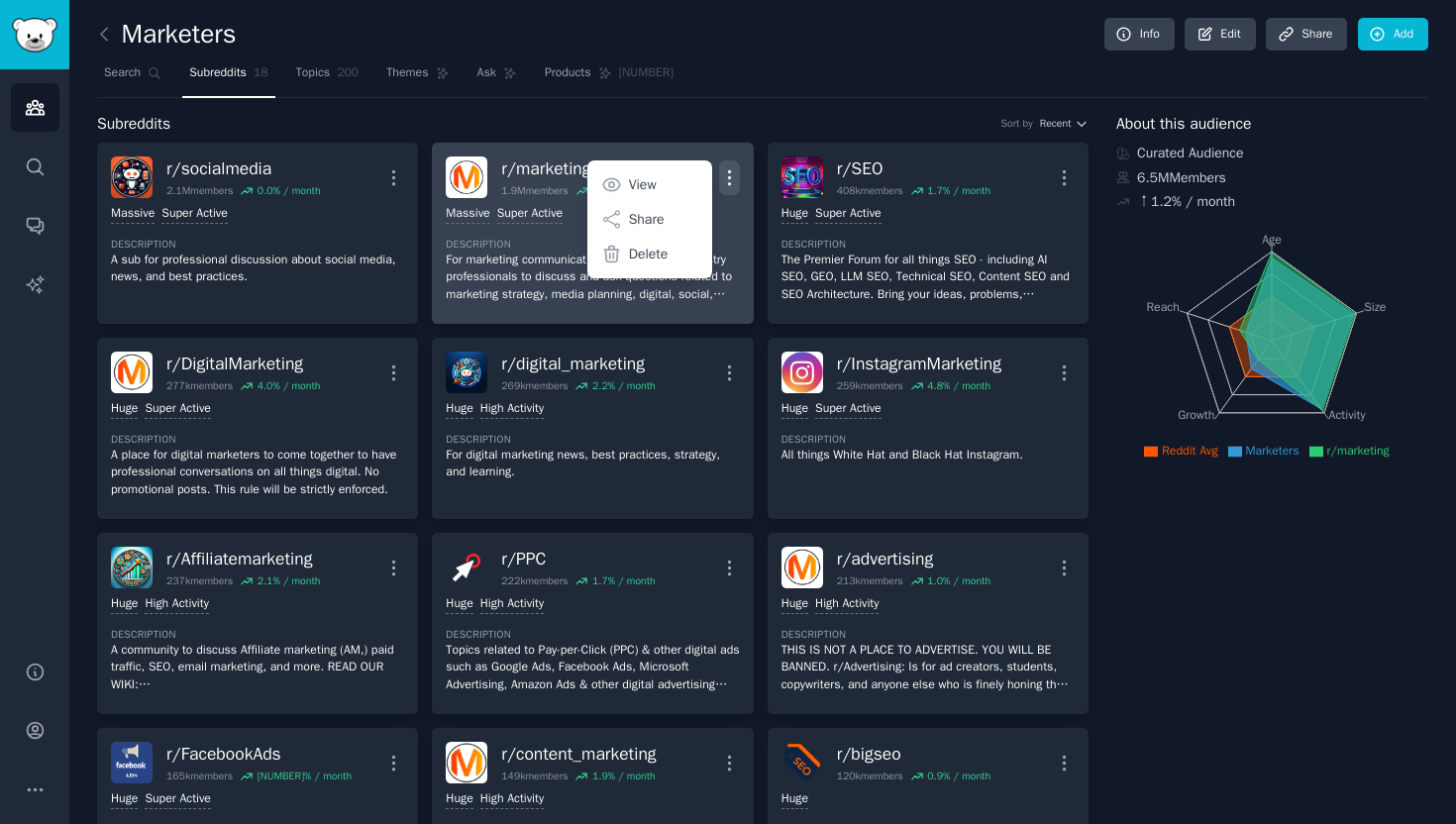 click 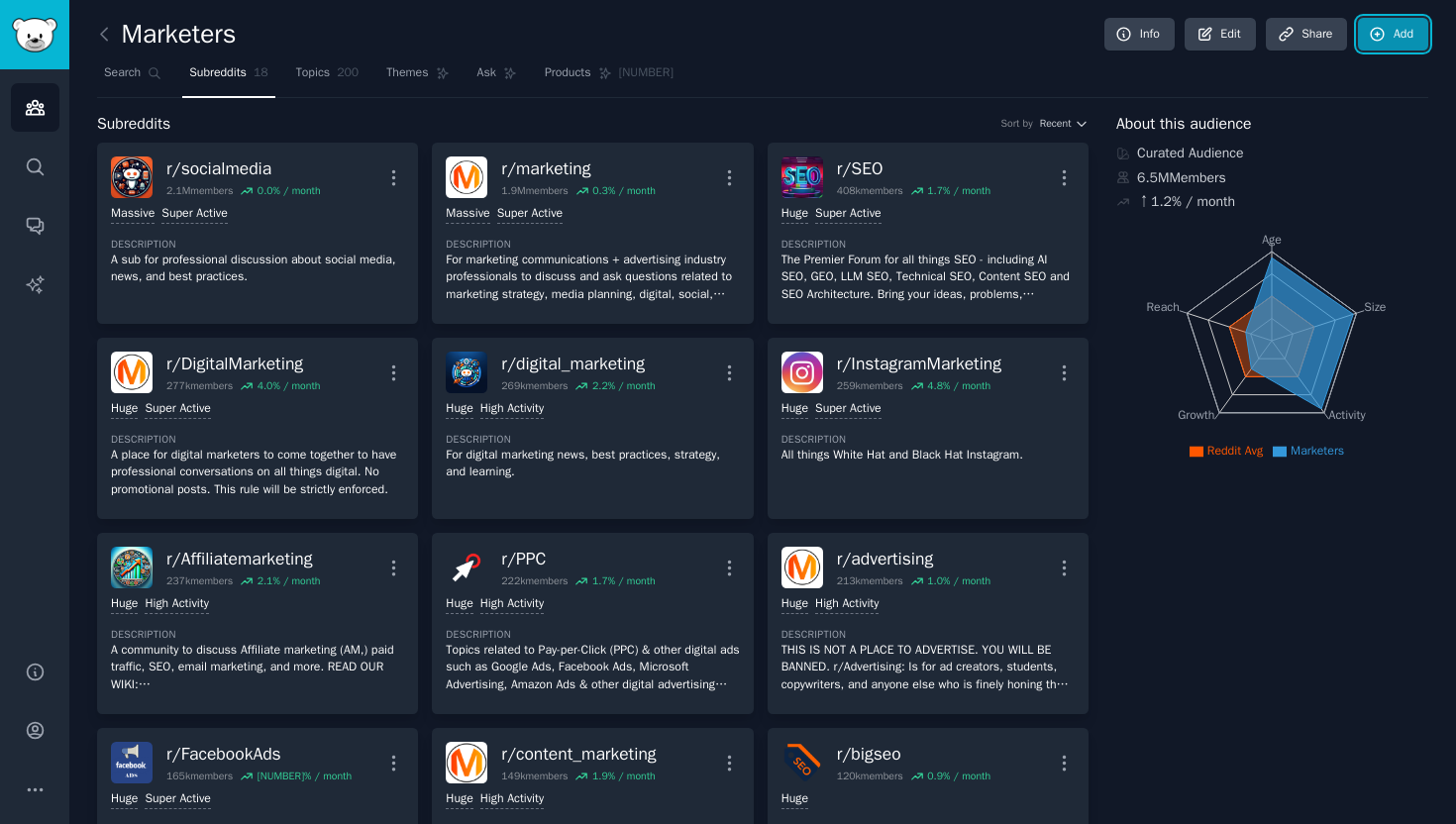 click on "Add" at bounding box center (1393, 35) 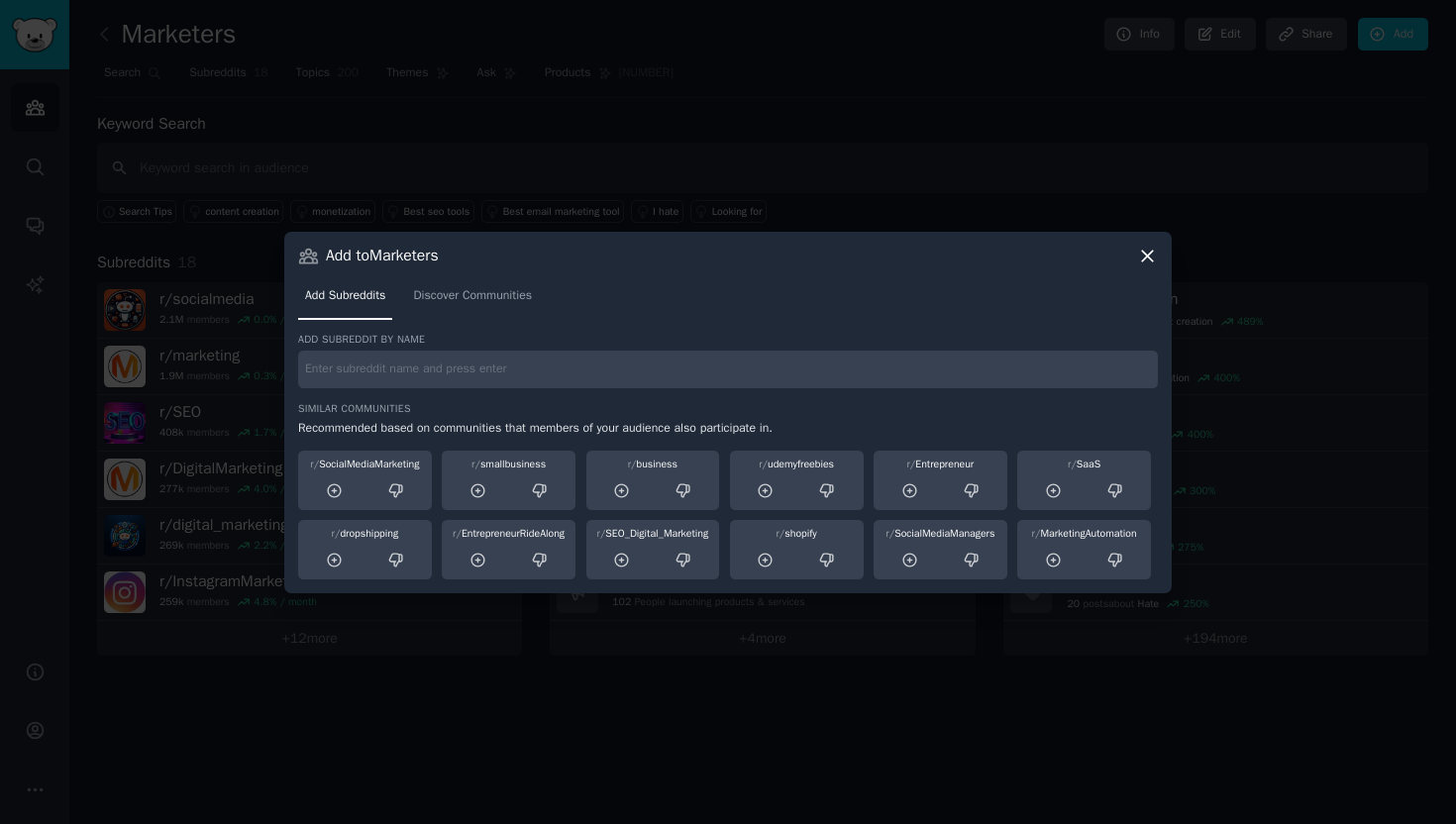 click on "Add to Marketers Add Subreddits Discover Communities Add subreddit by name Similar Communities Recommended based on communities that members of your audience also participate in. r/ SocialMediaMarketing r/ smallbusiness r/ business r/ udemyfreebies r/ Entrepreneur r/ SaaS r/ dropshipping r/ EntrepreneurRideAlong r/ SEO_Digital_Marketing r/ shopify r/ SocialMediaManagers r/ MarketingAutomation" at bounding box center [728, 412] 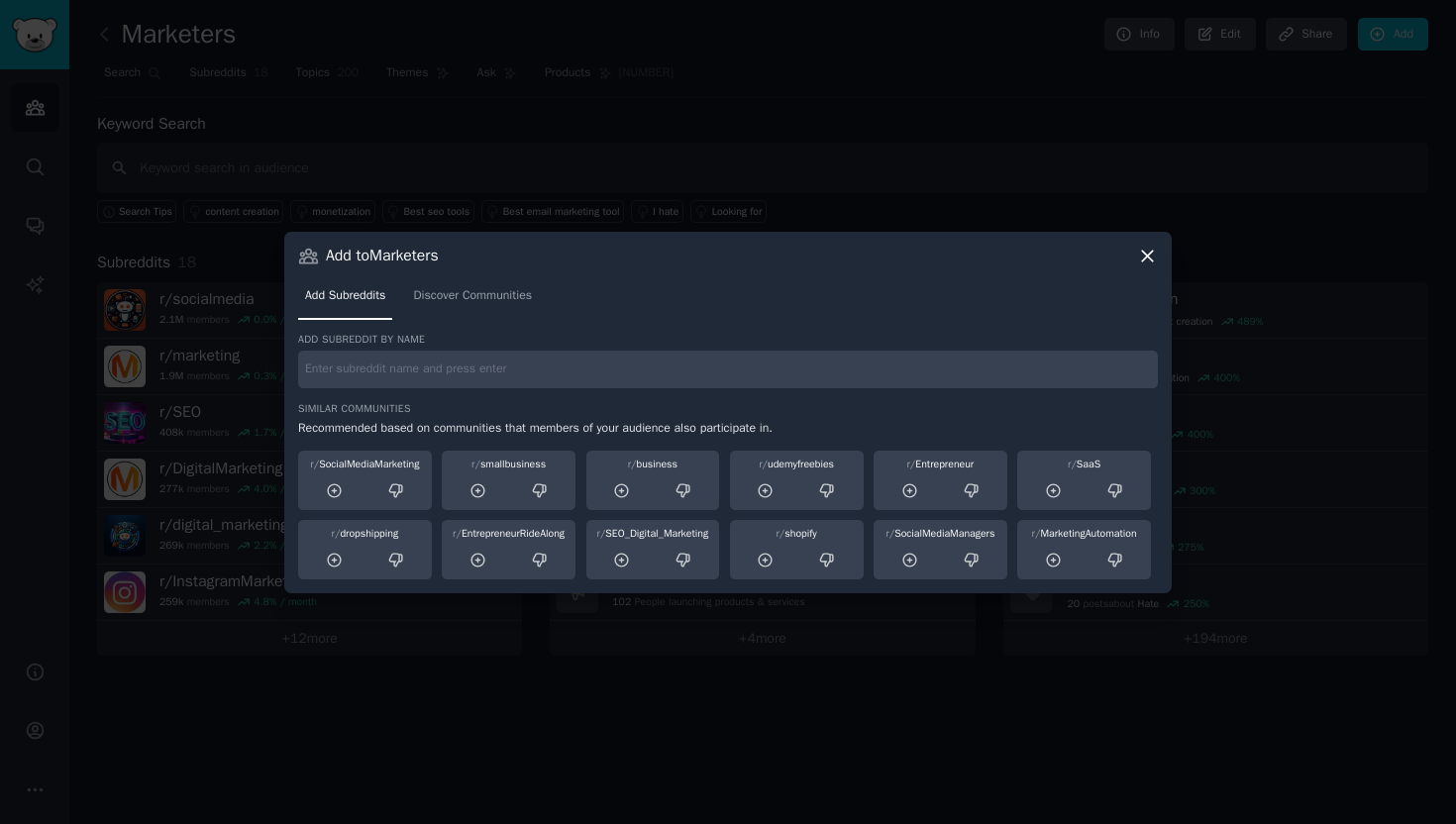click 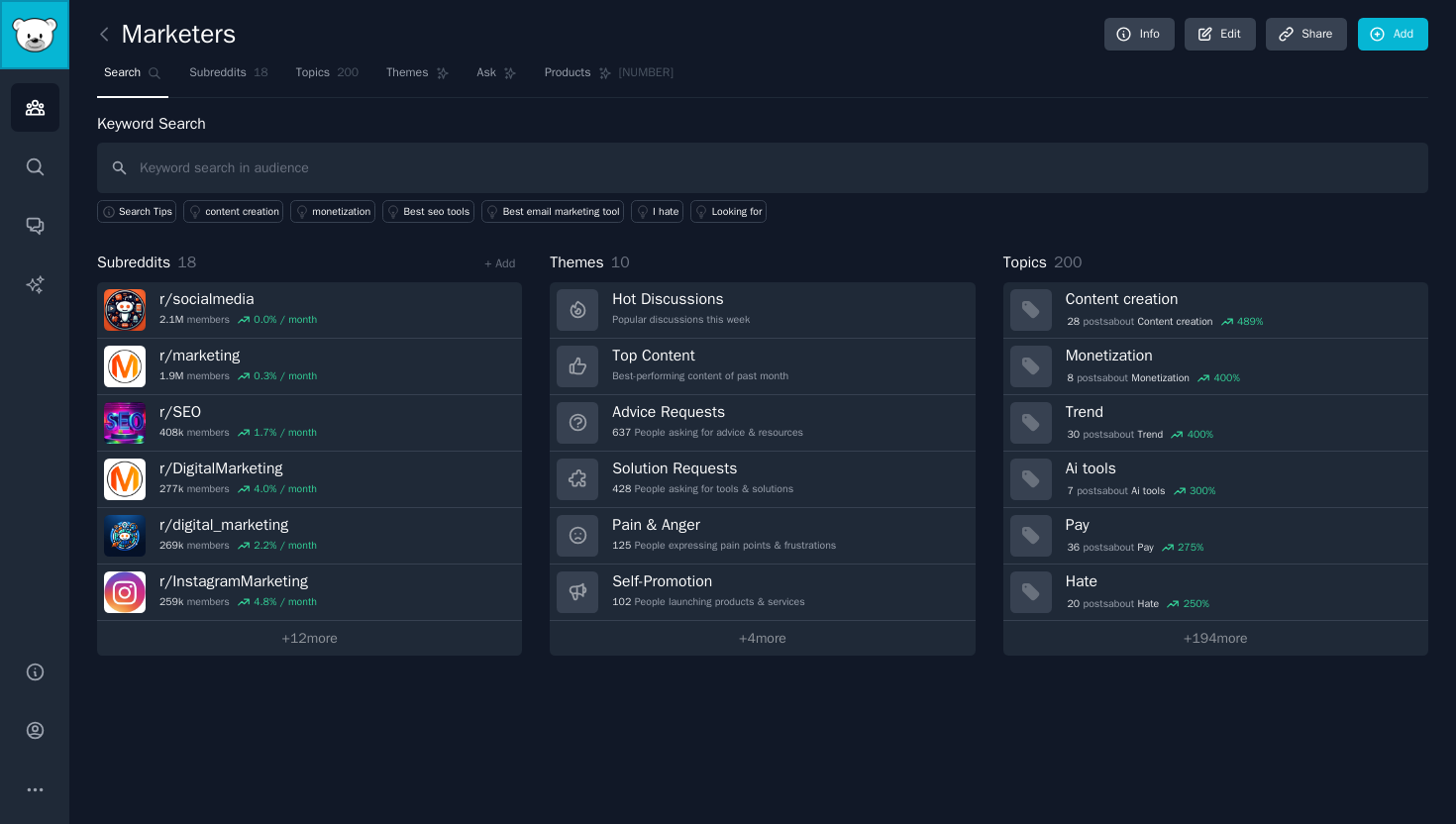 click at bounding box center (35, 35) 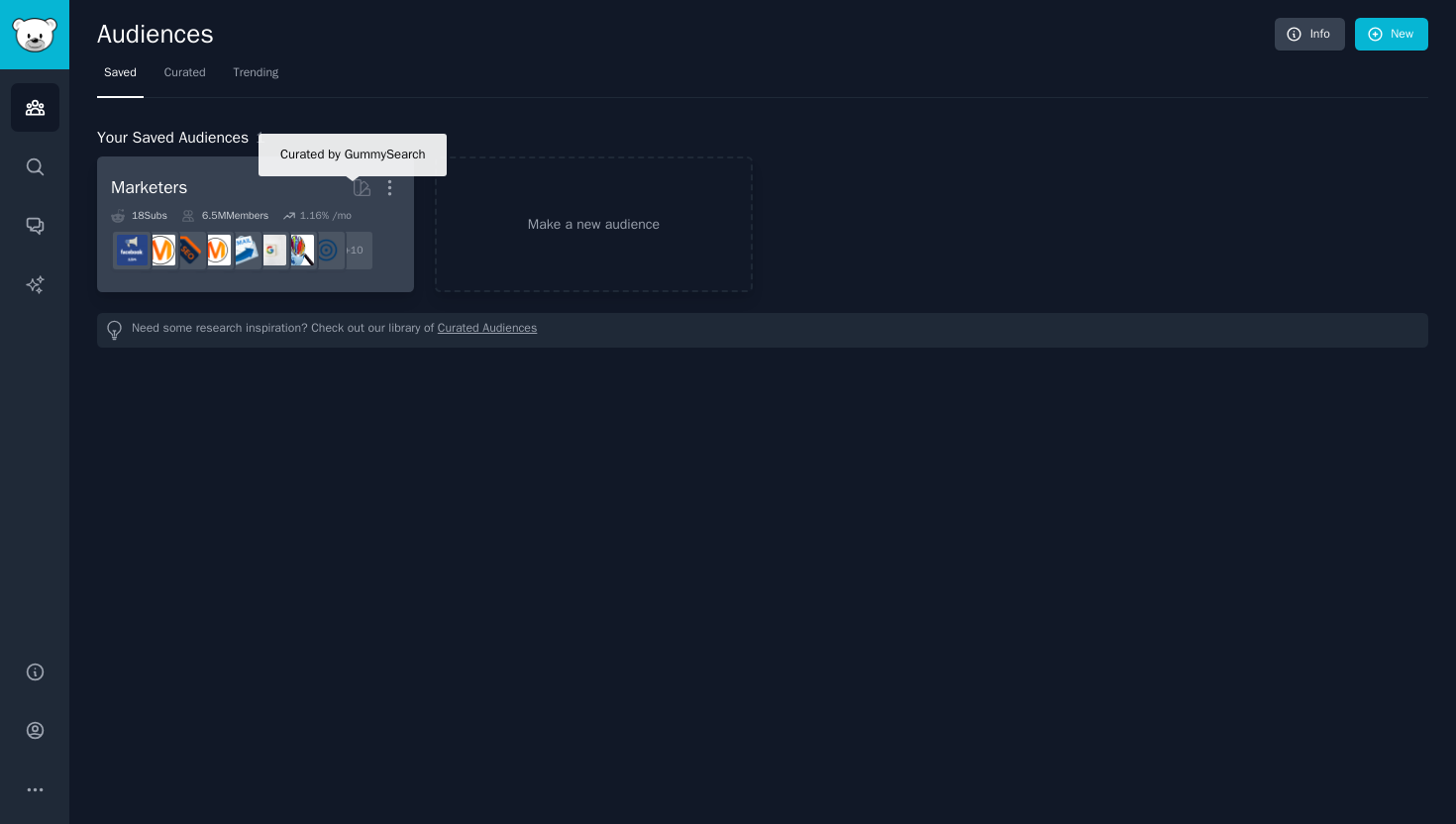 click 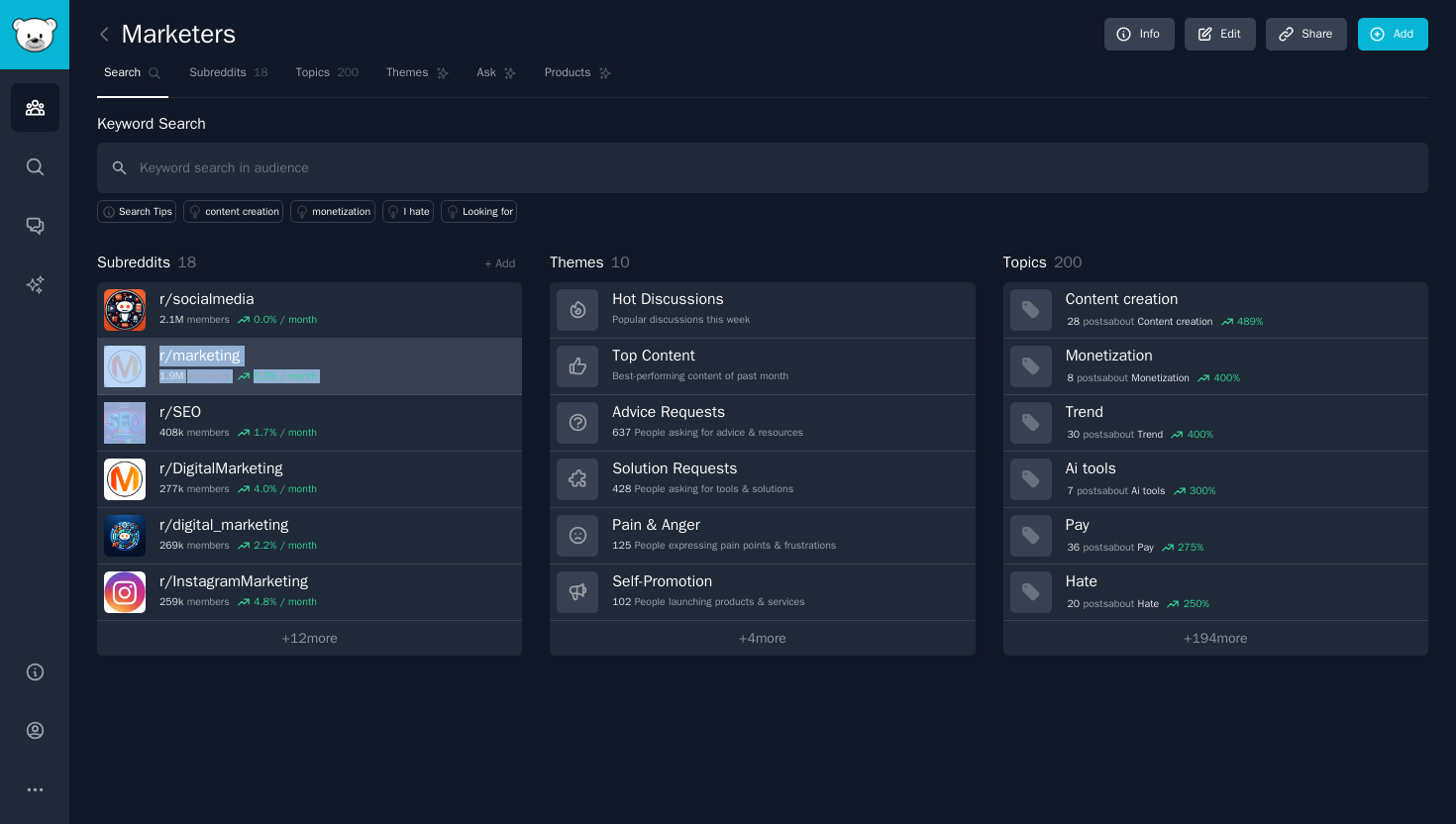 click on "r/ marketing [NUMBER]M  üyeler [NUMBER] % / ay" at bounding box center [309, 366] 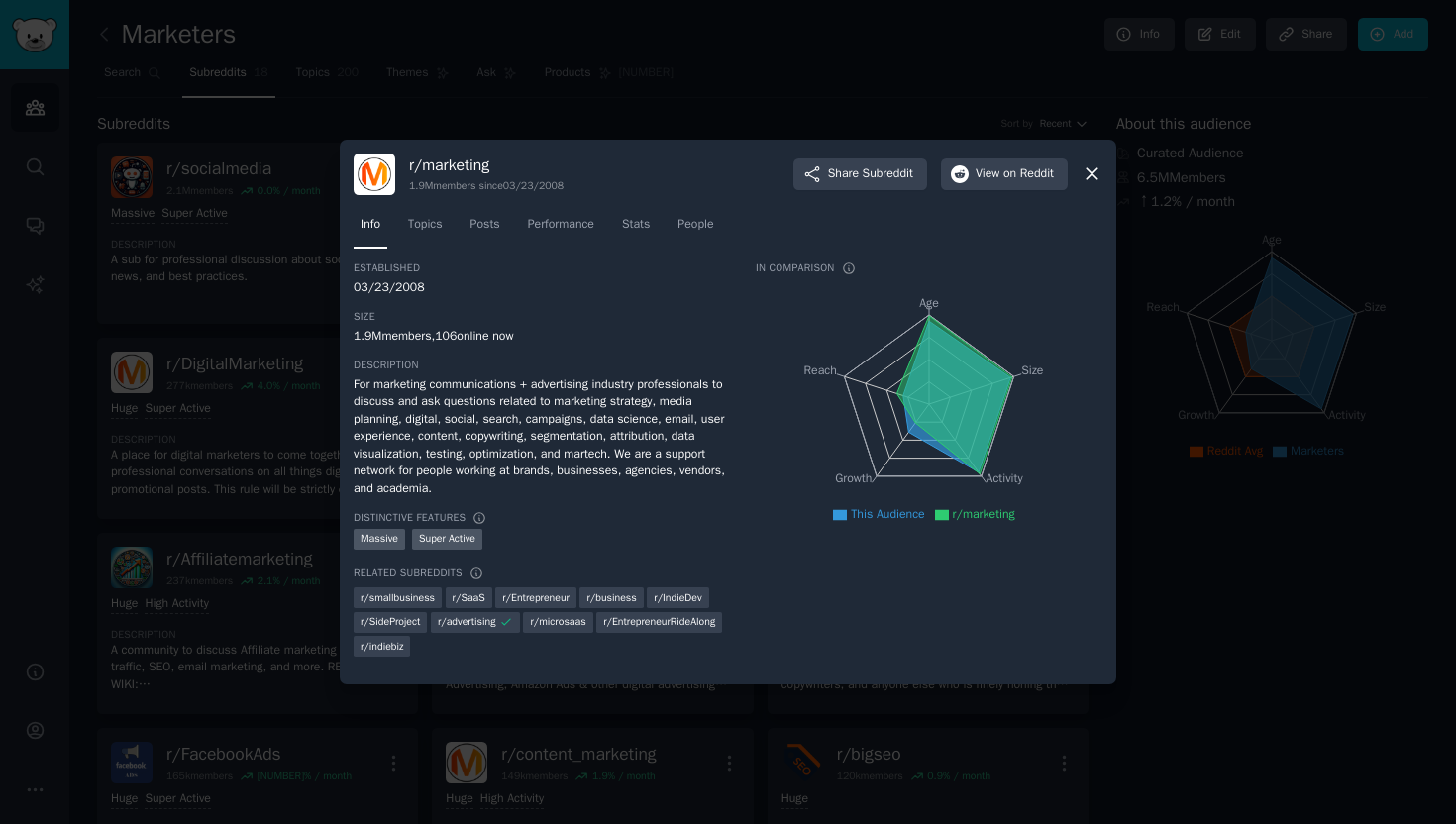 click on "Info Topics Posts Performance Stats People" 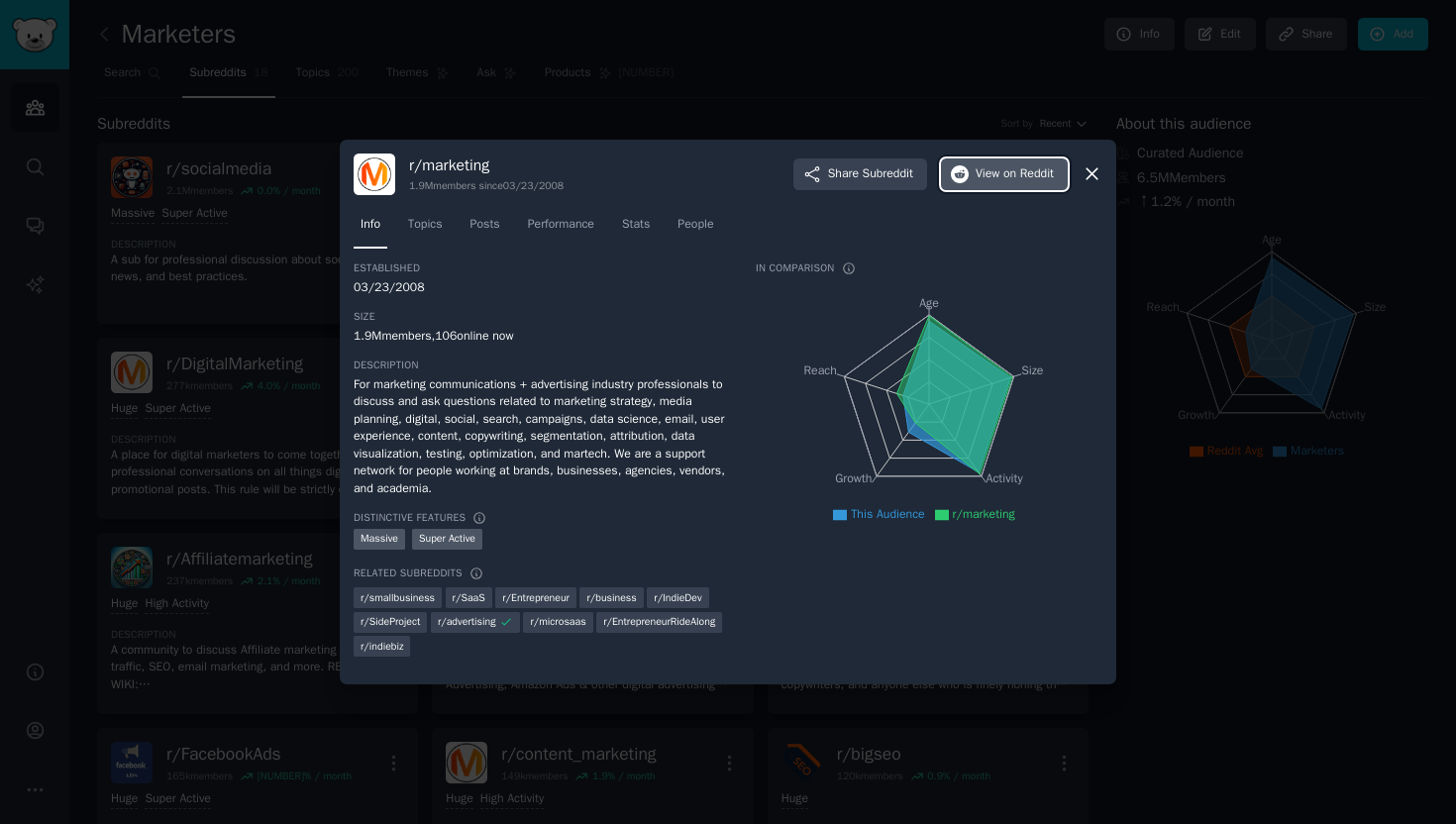 click on "View  on Reddit" at bounding box center [1004, 174] 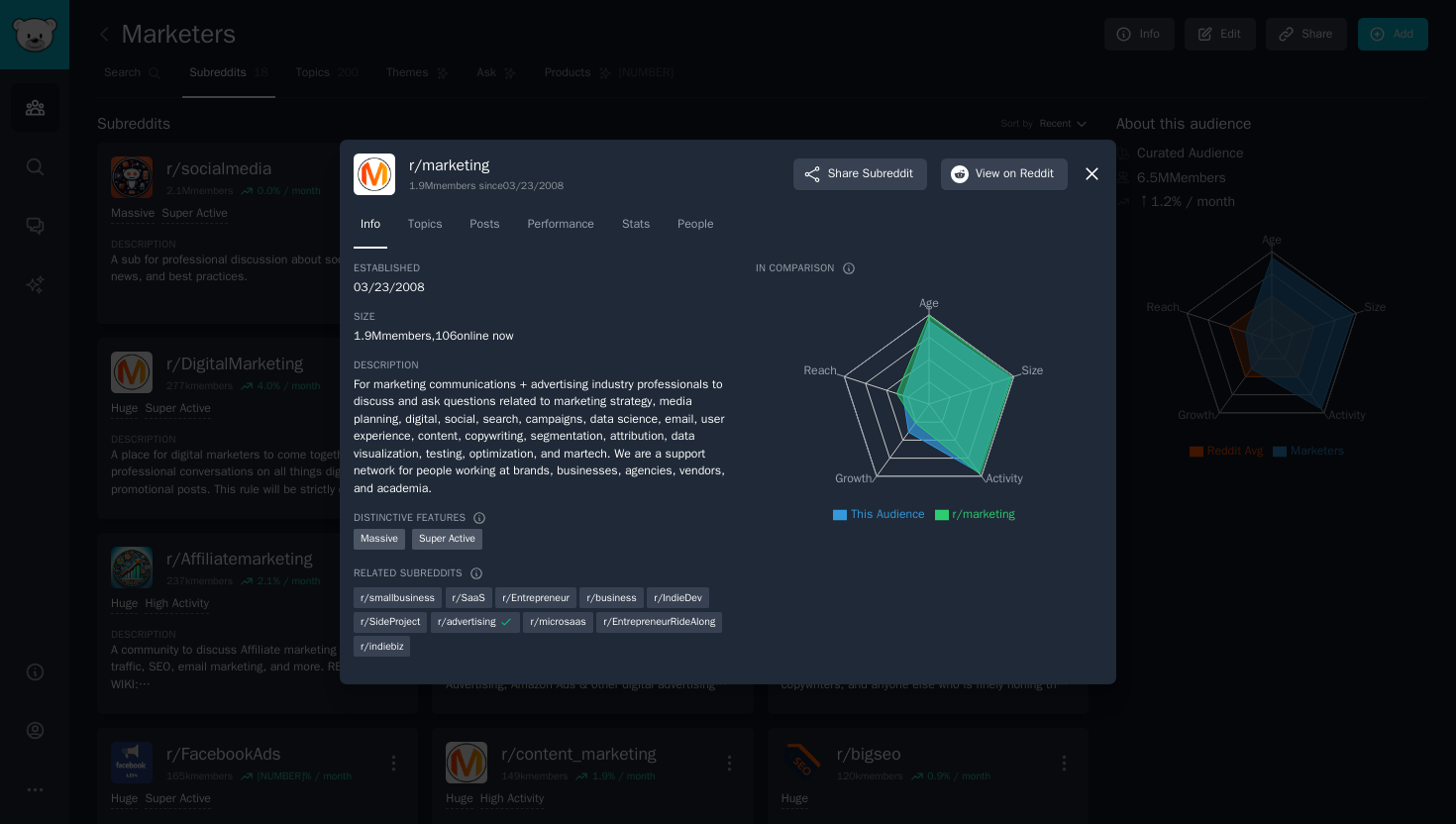 click on "r/ marketing 1.9M members since 03/23/2008 Share Subreddit View on Reddit" at bounding box center [728, 174] 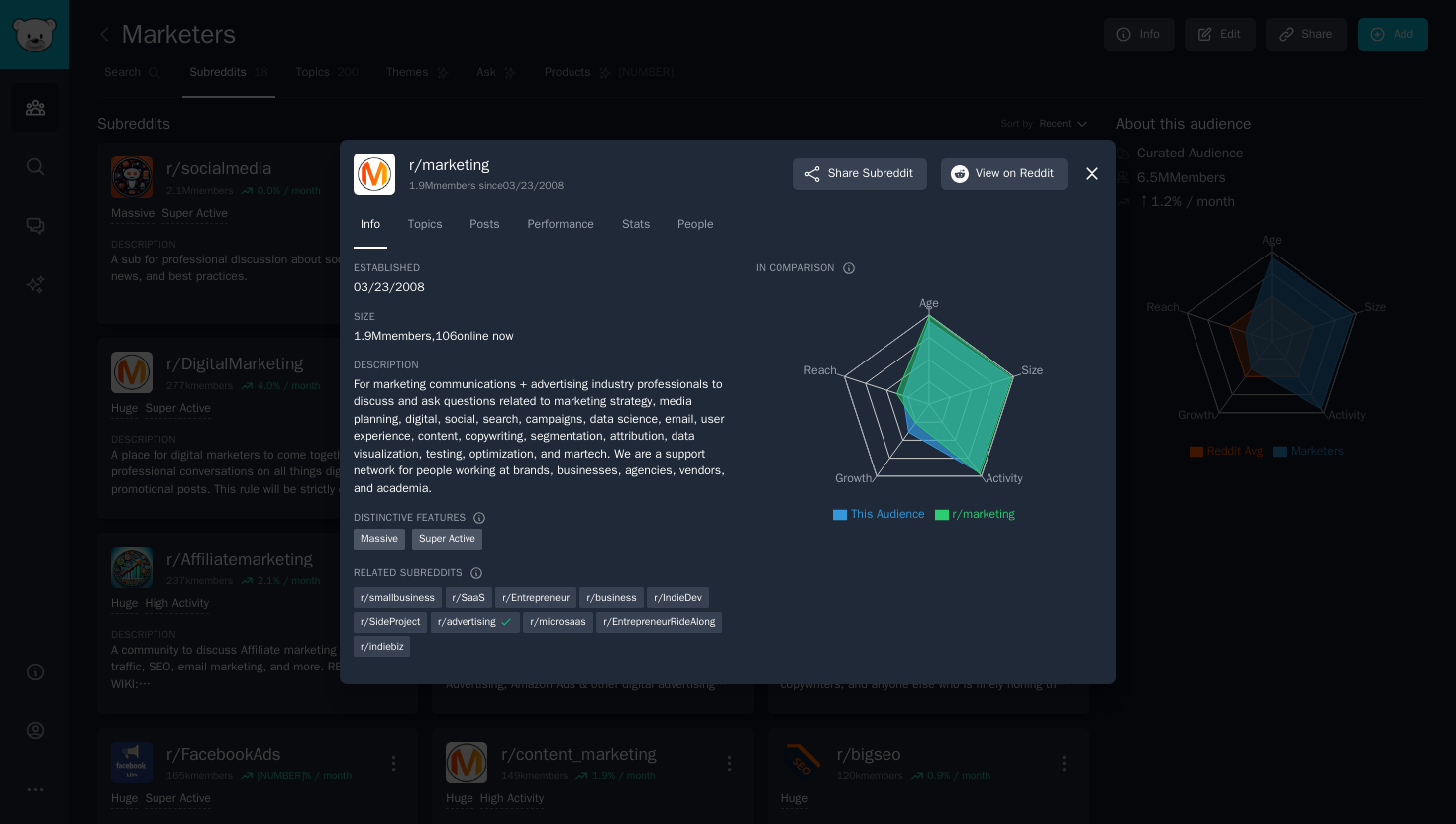 click 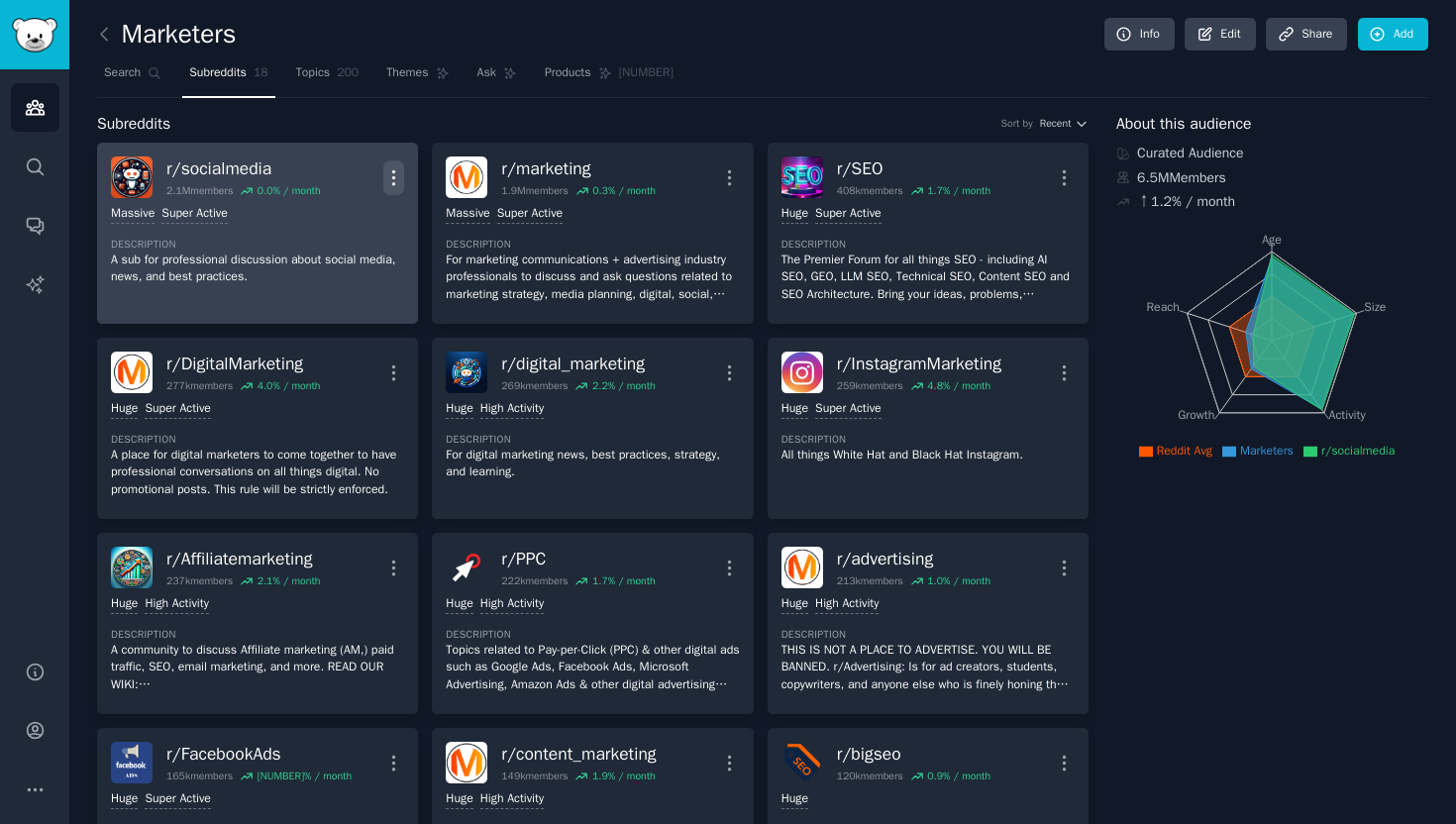 click 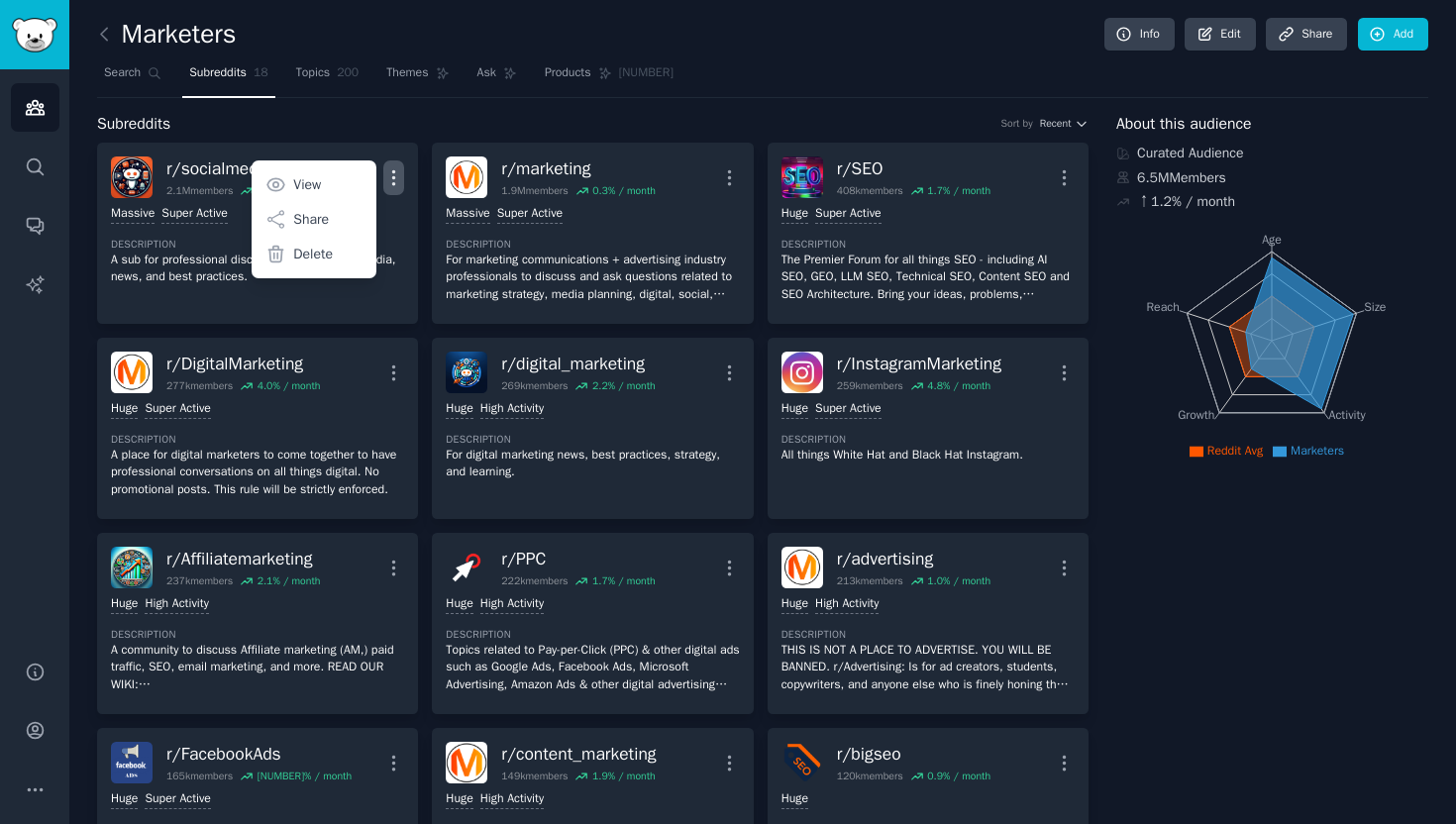 click on "Subreddits Sort by Recent" at bounding box center [592, 124] 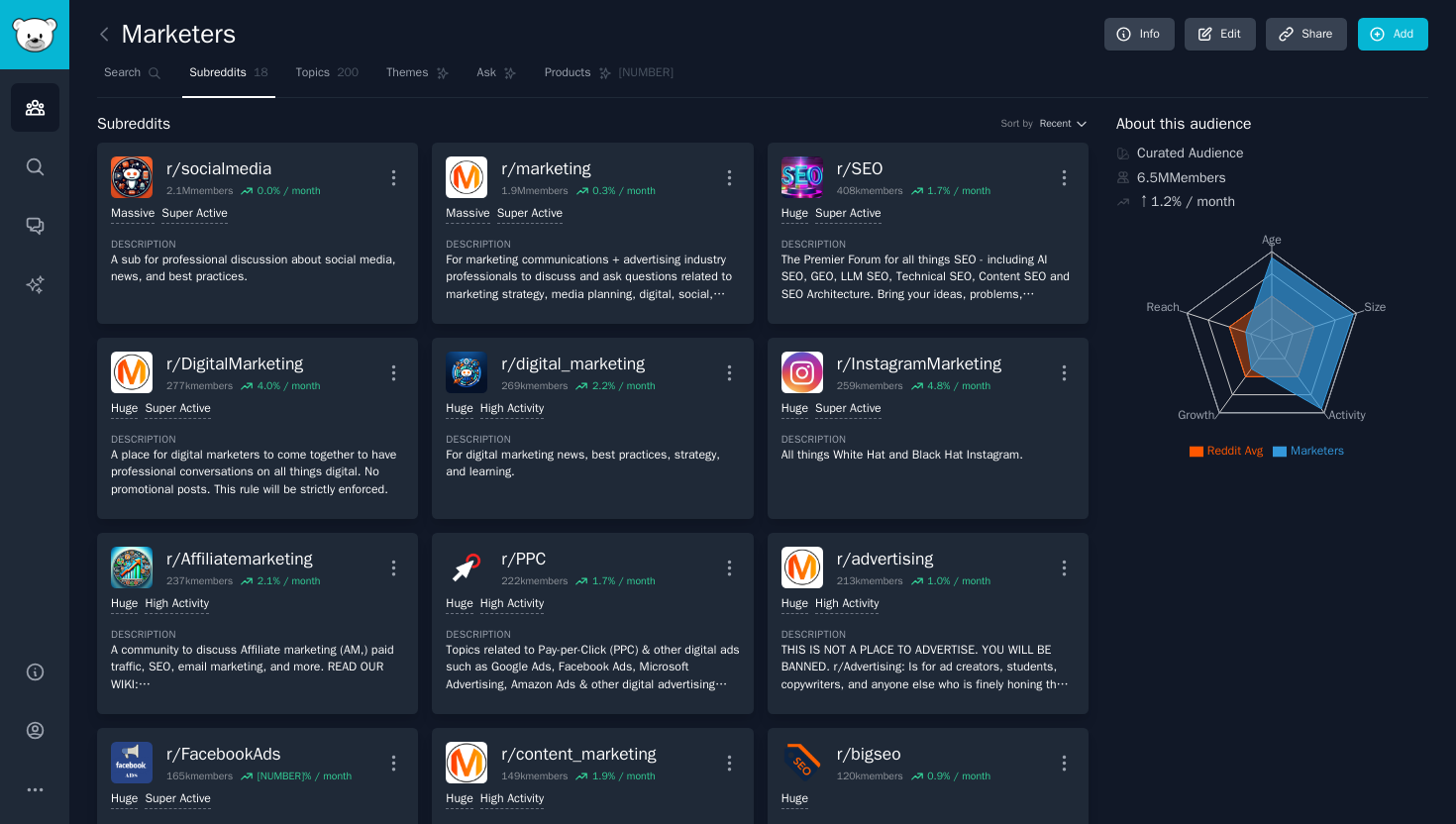 click on "Marketers Info Edit Share Add Search Subreddits 18 Topics 200 Themes Ask Products 1023 Subreddits Sort by Recent r/ socialmedia 2.1M members 0.0 % / month More Massive Super Active Description A sub for professional discussion about social media, news, and best practices. r/ marketing 1.9M members 0.3 % / month More Massive Super Active Description For marketing communications + advertising industry professionals to discuss and ask questions related to marketing strategy, media planning, digital, social, search, campaigns, data science, email, user experience, content, copywriting, segmentation, attribution, data visualization, testing, optimization, and martech. We are a support network for people working at brands, businesses, agencies, vendors, and academia. r/ SEO 408k members 1.7 % / month More Huge Super Active Description r/ DigitalMarketing 277k members 4.0 % / month More Huge Super Active Description r/ digital_marketing 269k members 2.2 % / month More Huge High Activity Description r/ 259k 4.8" at bounding box center (763, 412) 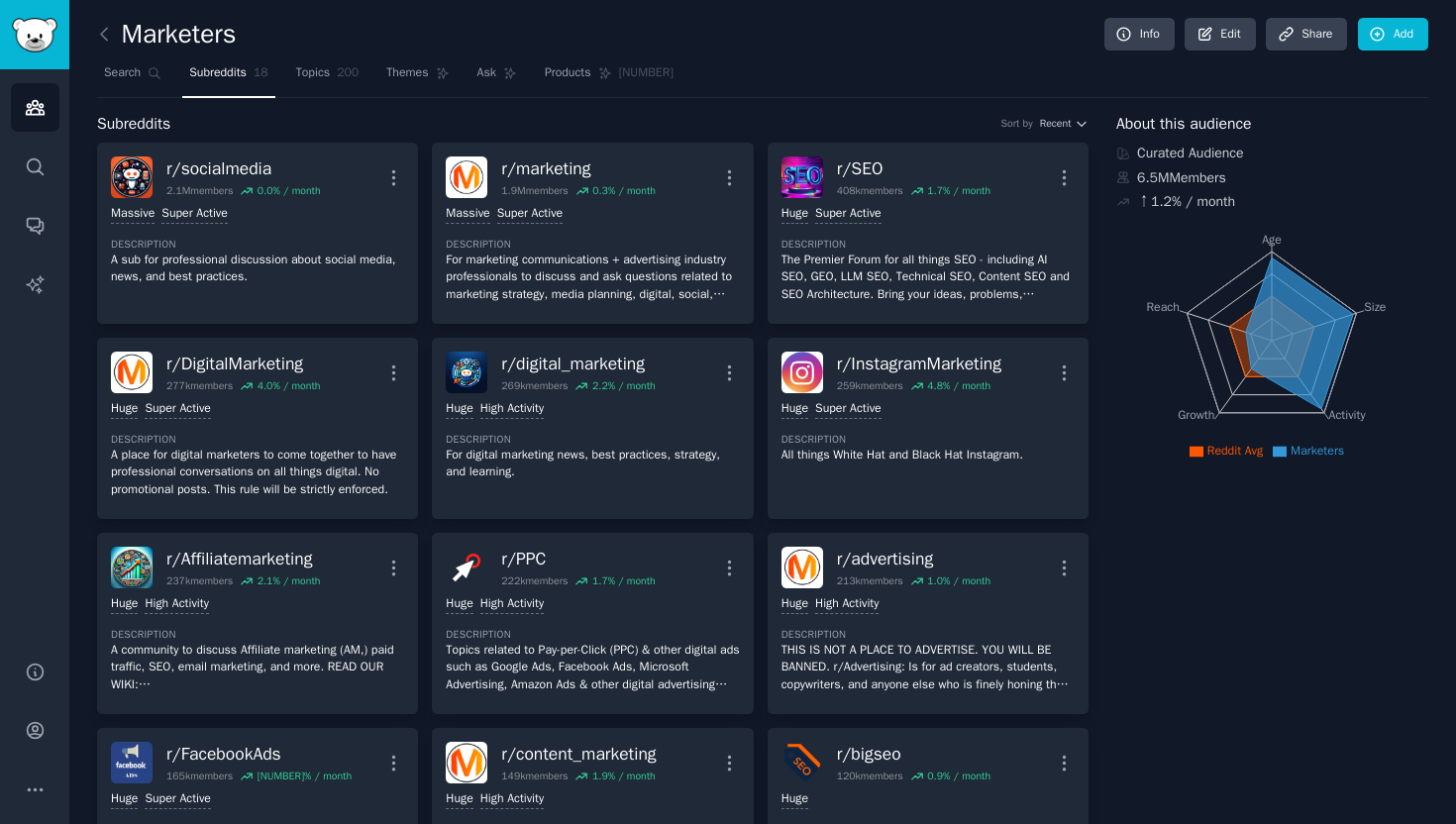 click on "Marketers Info Edit Share Add Search Subreddits 18 Topics 200 Themes Ask Products 1023 Subreddits Sort by Recent r/ socialmedia 2.1M members 0.0 % / month More Massive Super Active Description A sub for professional discussion about social media, news, and best practices. r/ marketing 1.9M members 0.3 % / month More Massive Super Active Description For marketing communications + advertising industry professionals to discuss and ask questions related to marketing strategy, media planning, digital, social, search, campaigns, data science, email, user experience, content, copywriting, segmentation, attribution, data visualization, testing, optimization, and martech. We are a support network for people working at brands, businesses, agencies, vendors, and academia. r/ SEO 408k members 1.7 % / month More Huge Super Active Description r/ DigitalMarketing 277k members 4.0 % / month More Huge Super Active Description r/ digital_marketing 269k members 2.2 % / month More Huge High Activity Description r/ 259k 4.8" 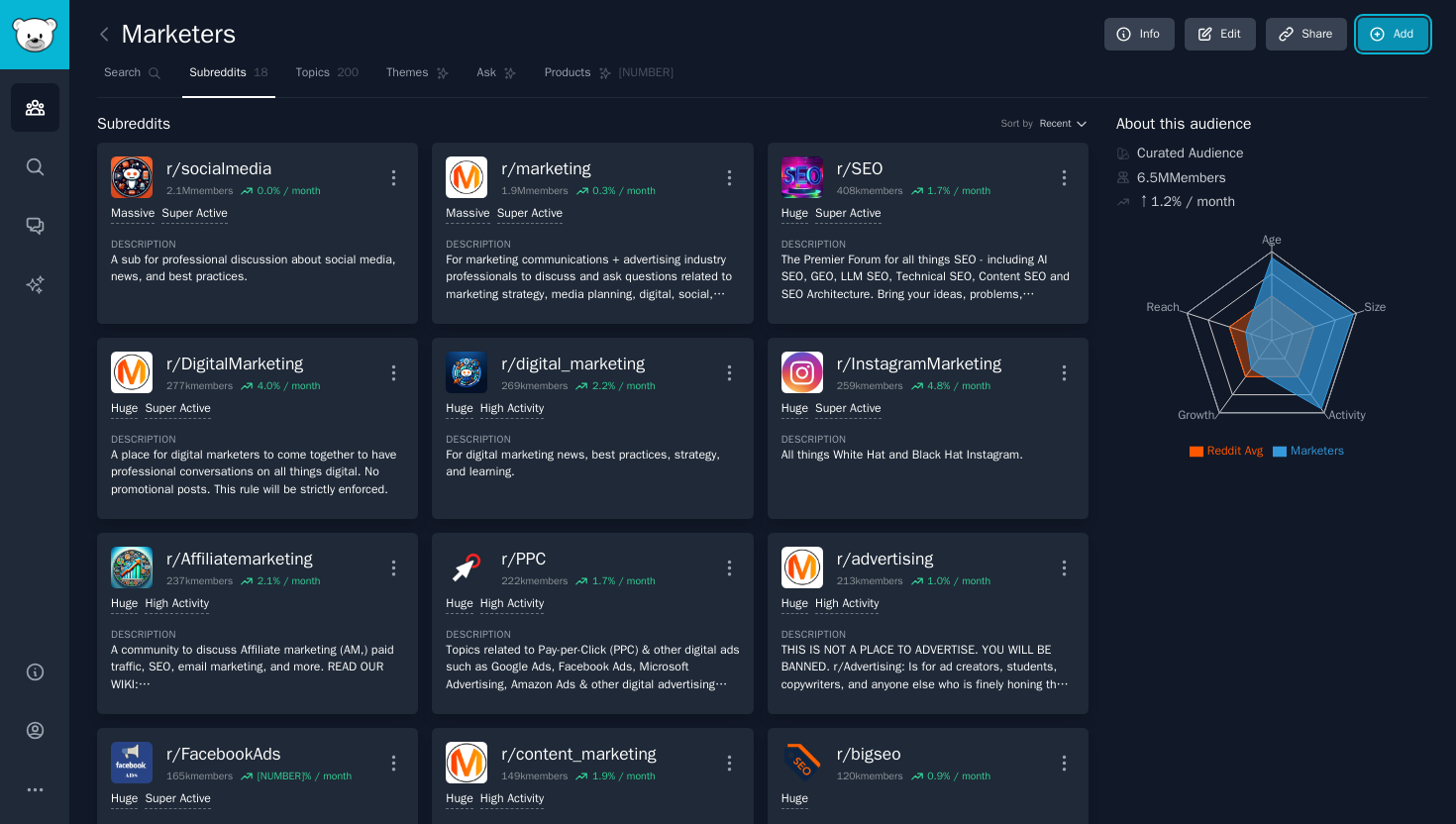 click on "Add" at bounding box center [1393, 35] 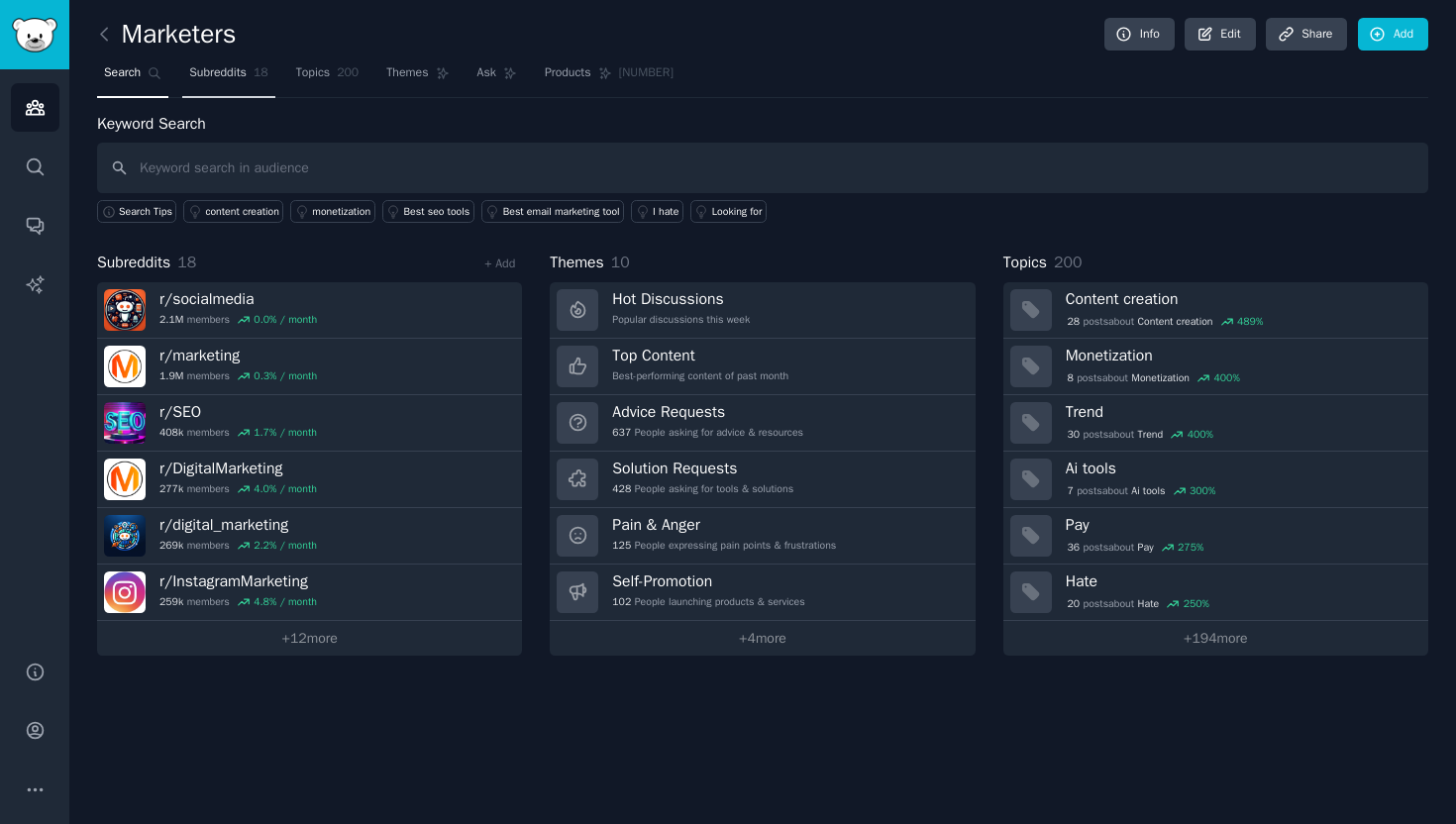 click on "Subreddits" at bounding box center [218, 73] 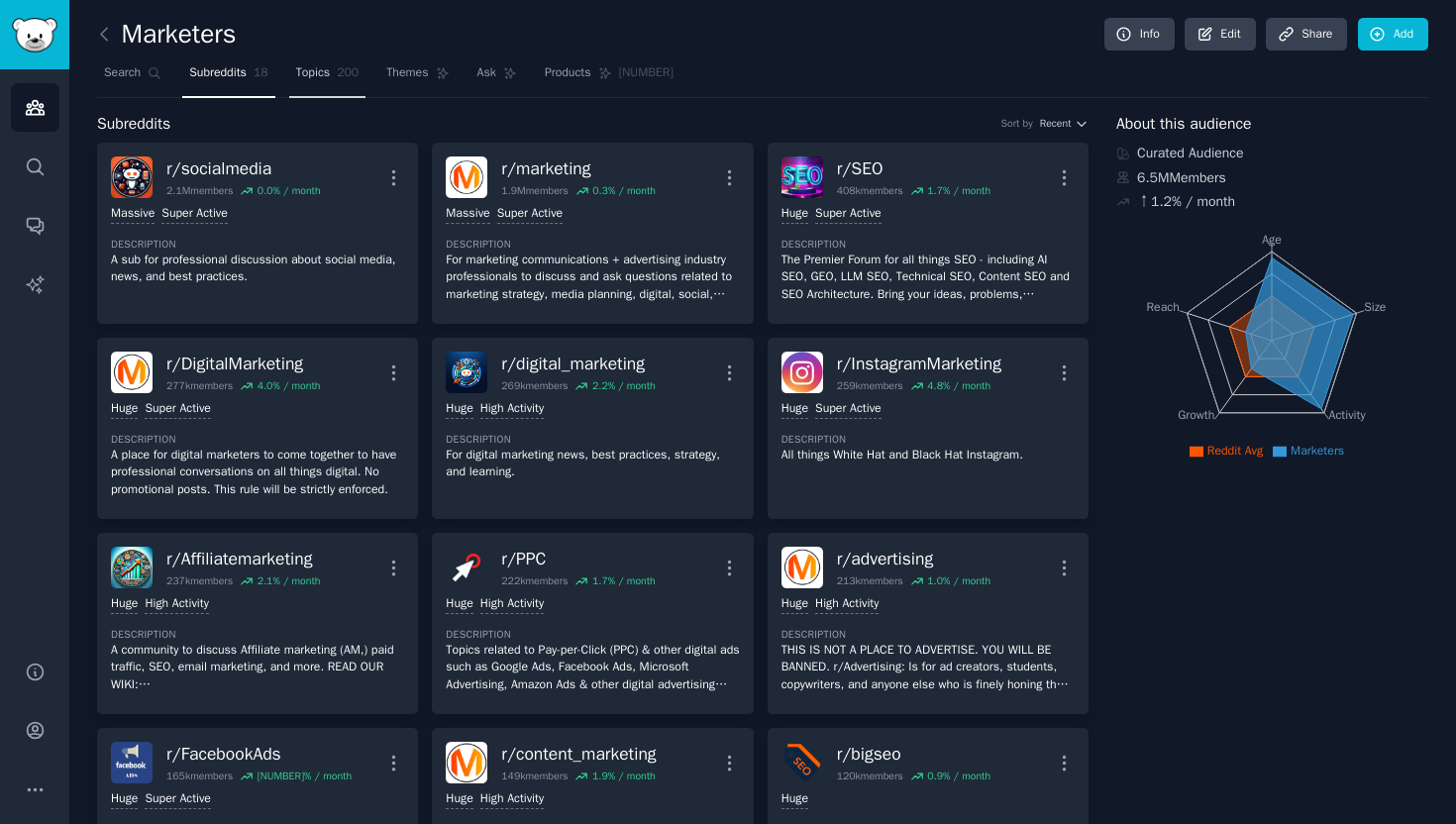 click on "Topics" at bounding box center [313, 73] 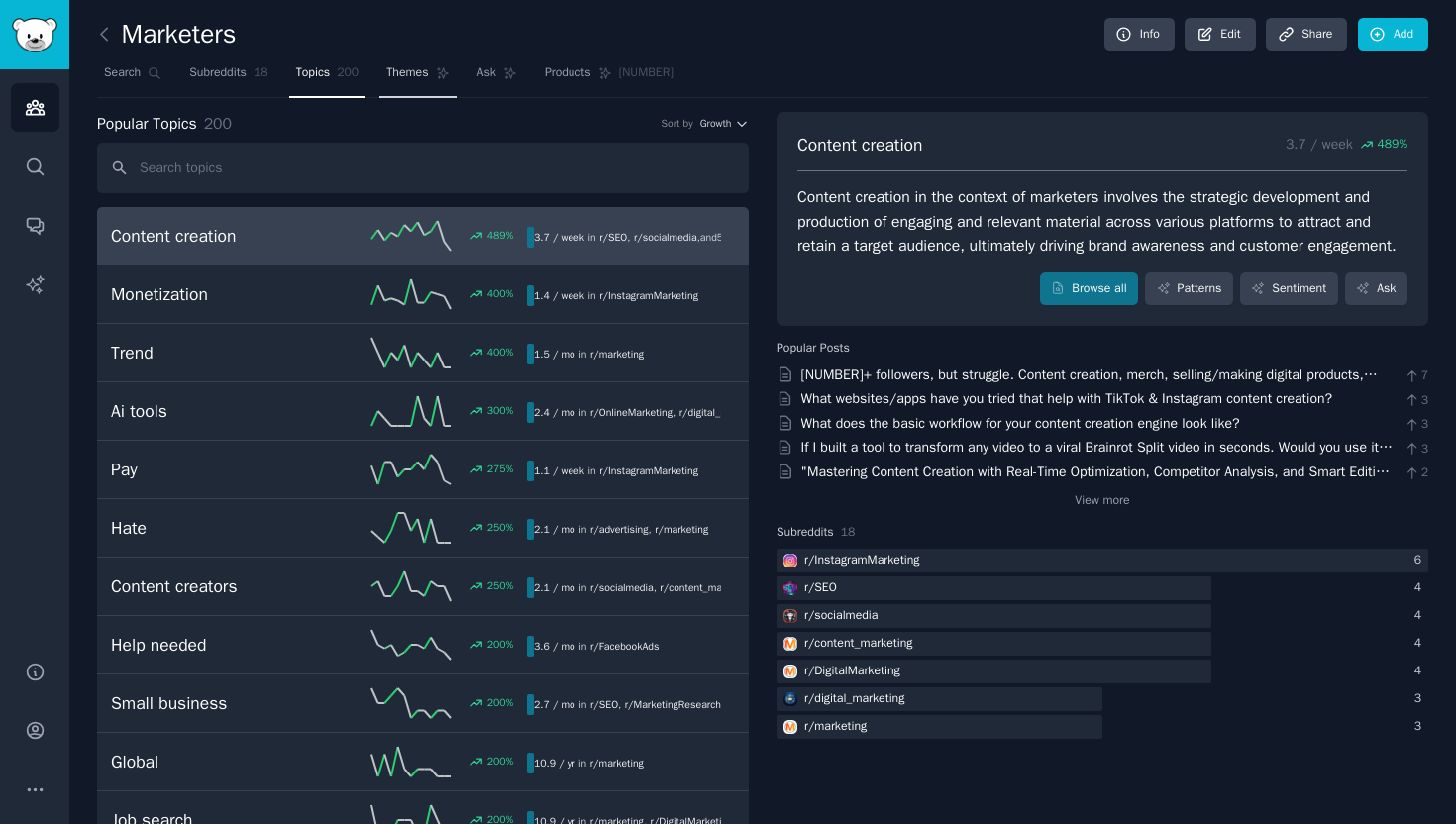 click on "Themes" at bounding box center (407, 73) 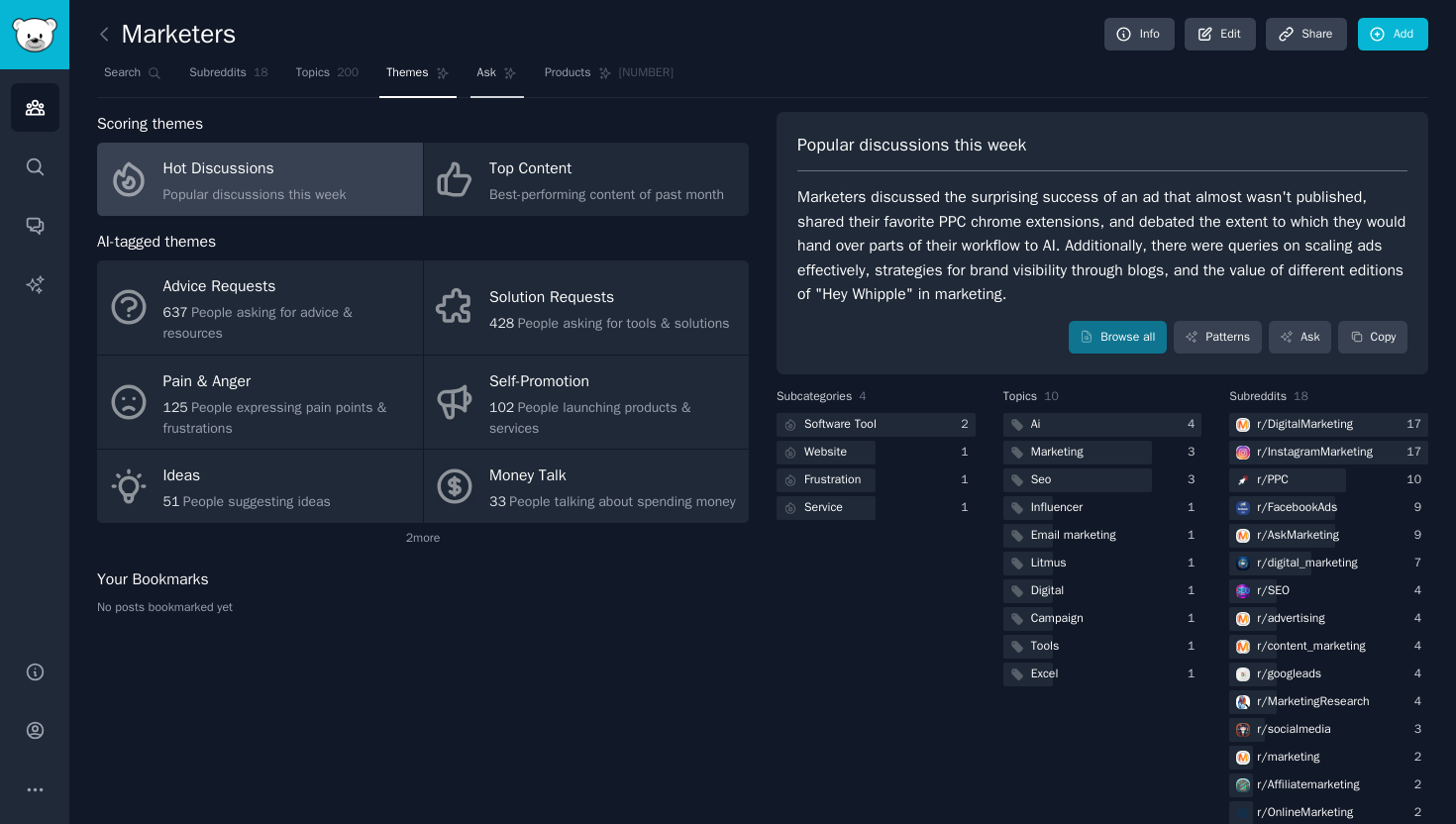 click on "Ask" at bounding box center (497, 77) 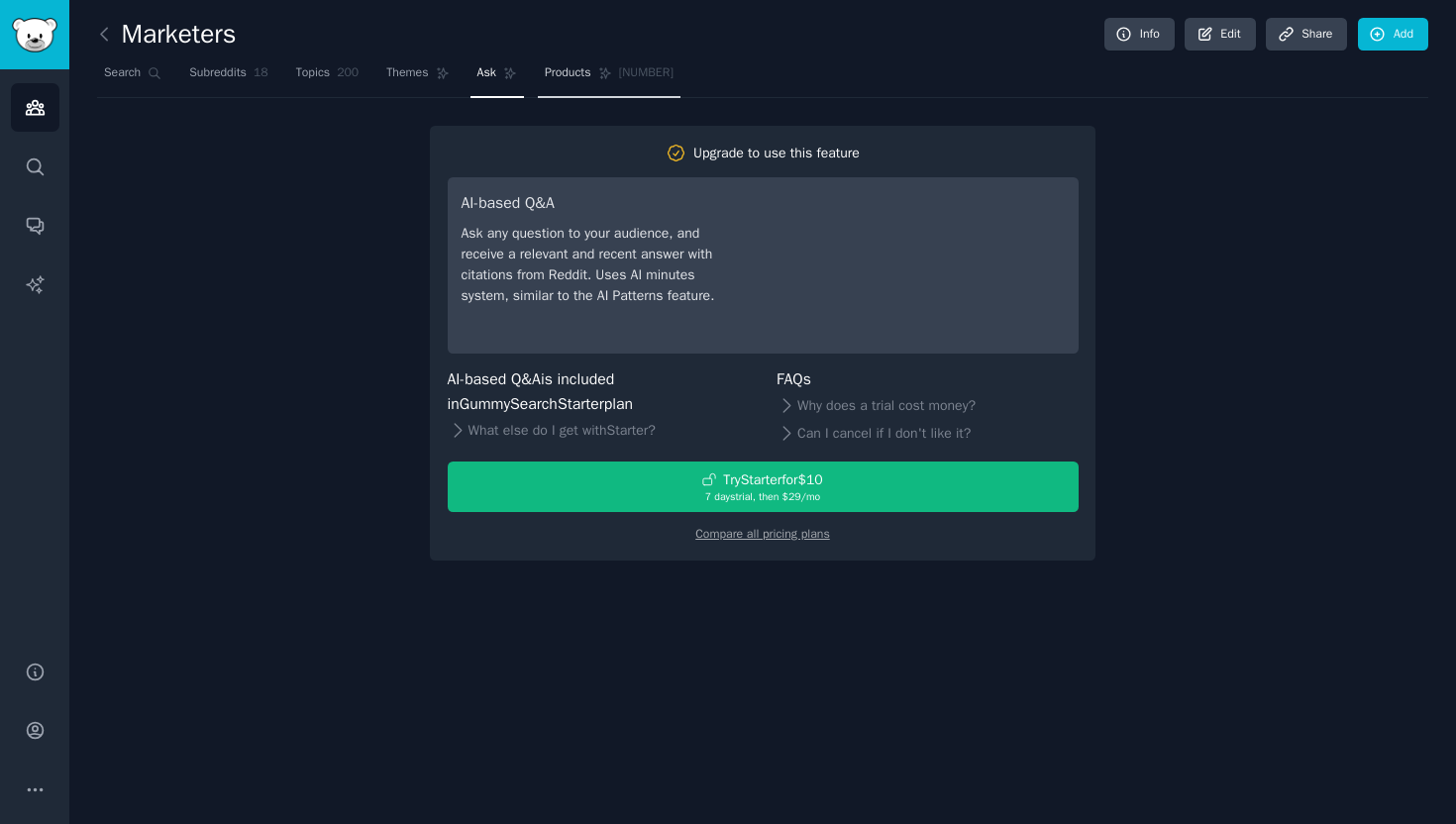 click on "Products 1023" at bounding box center [609, 77] 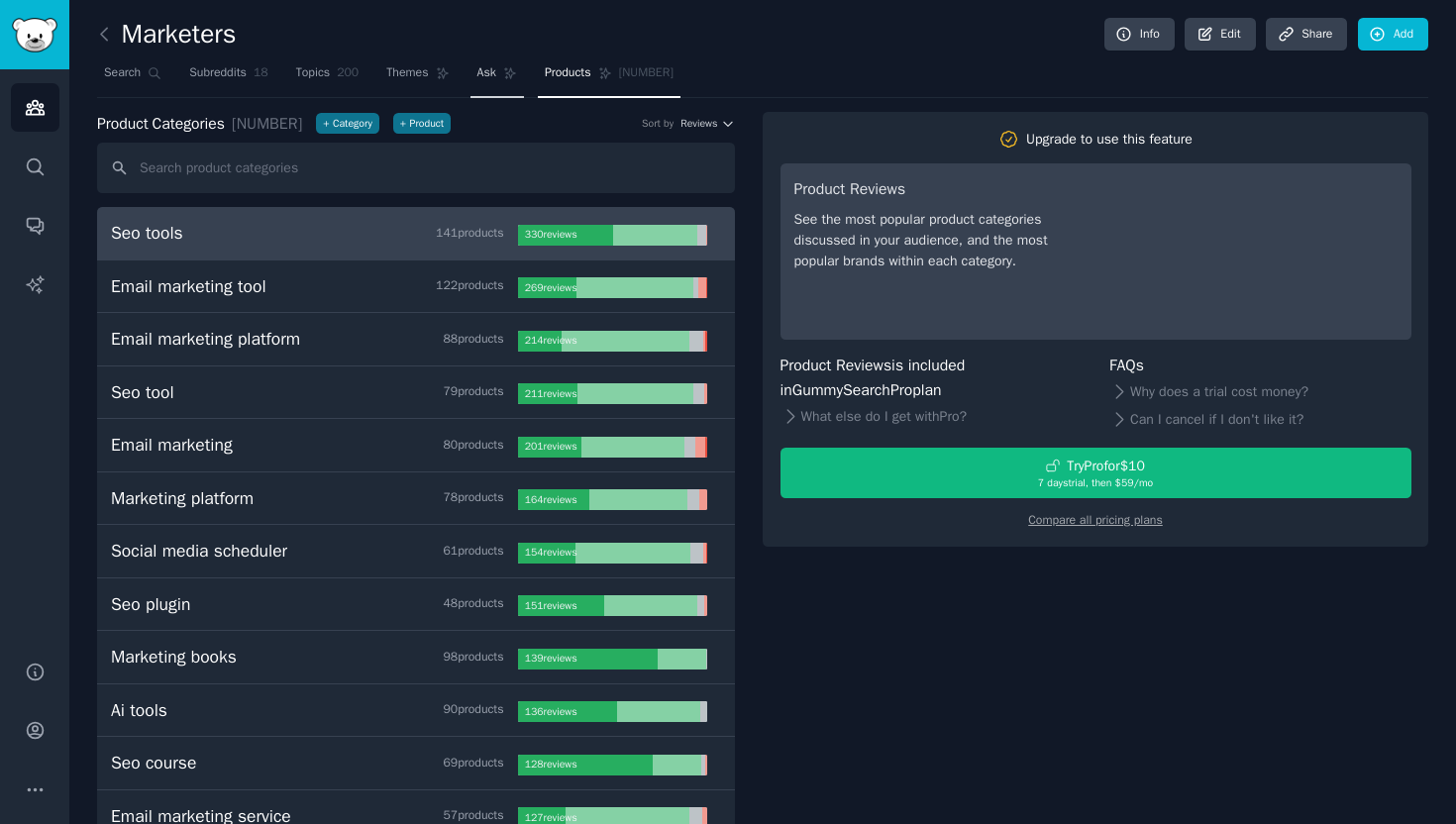 click on "Ask" at bounding box center [497, 77] 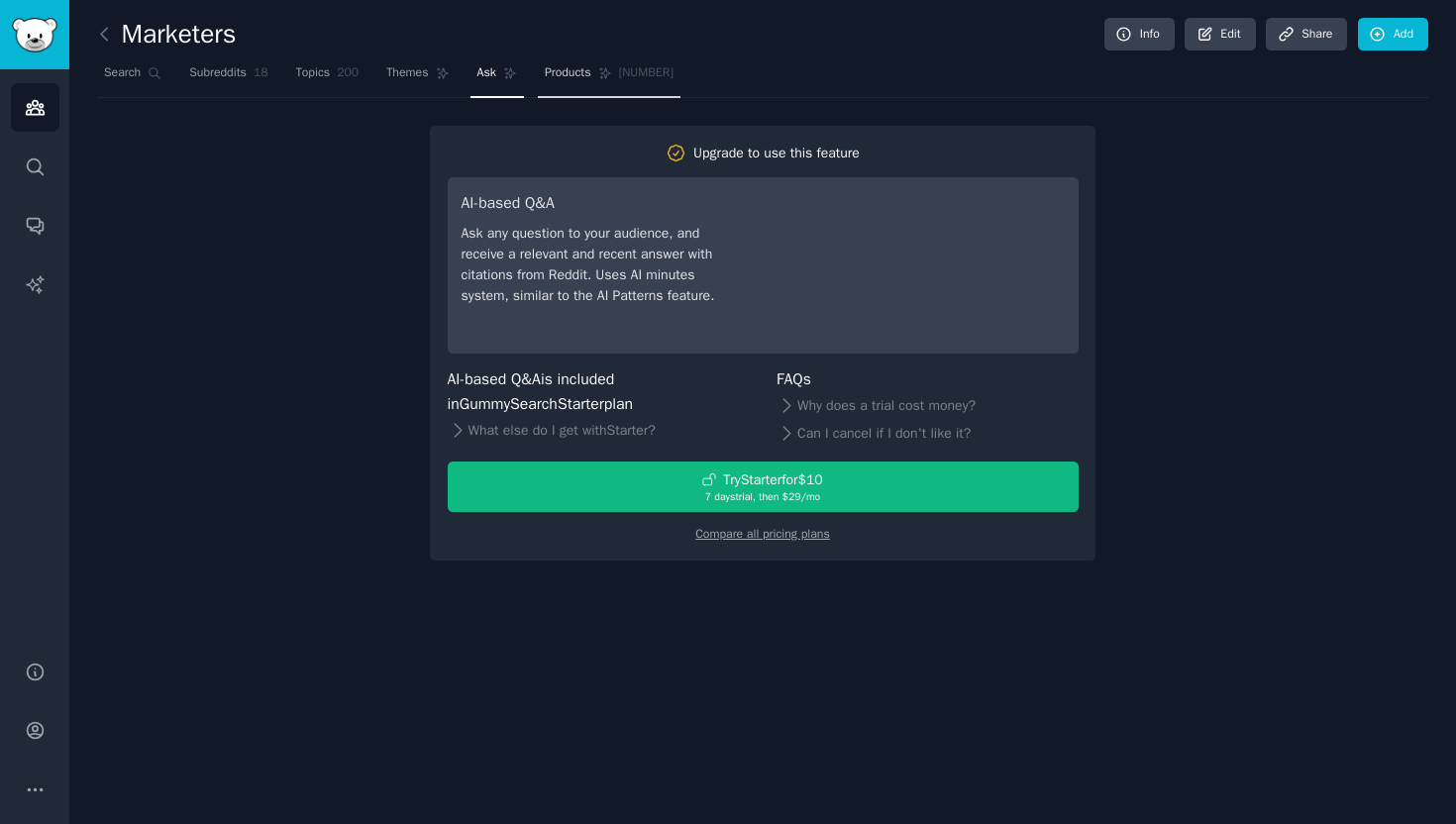 click on "Products" at bounding box center (568, 73) 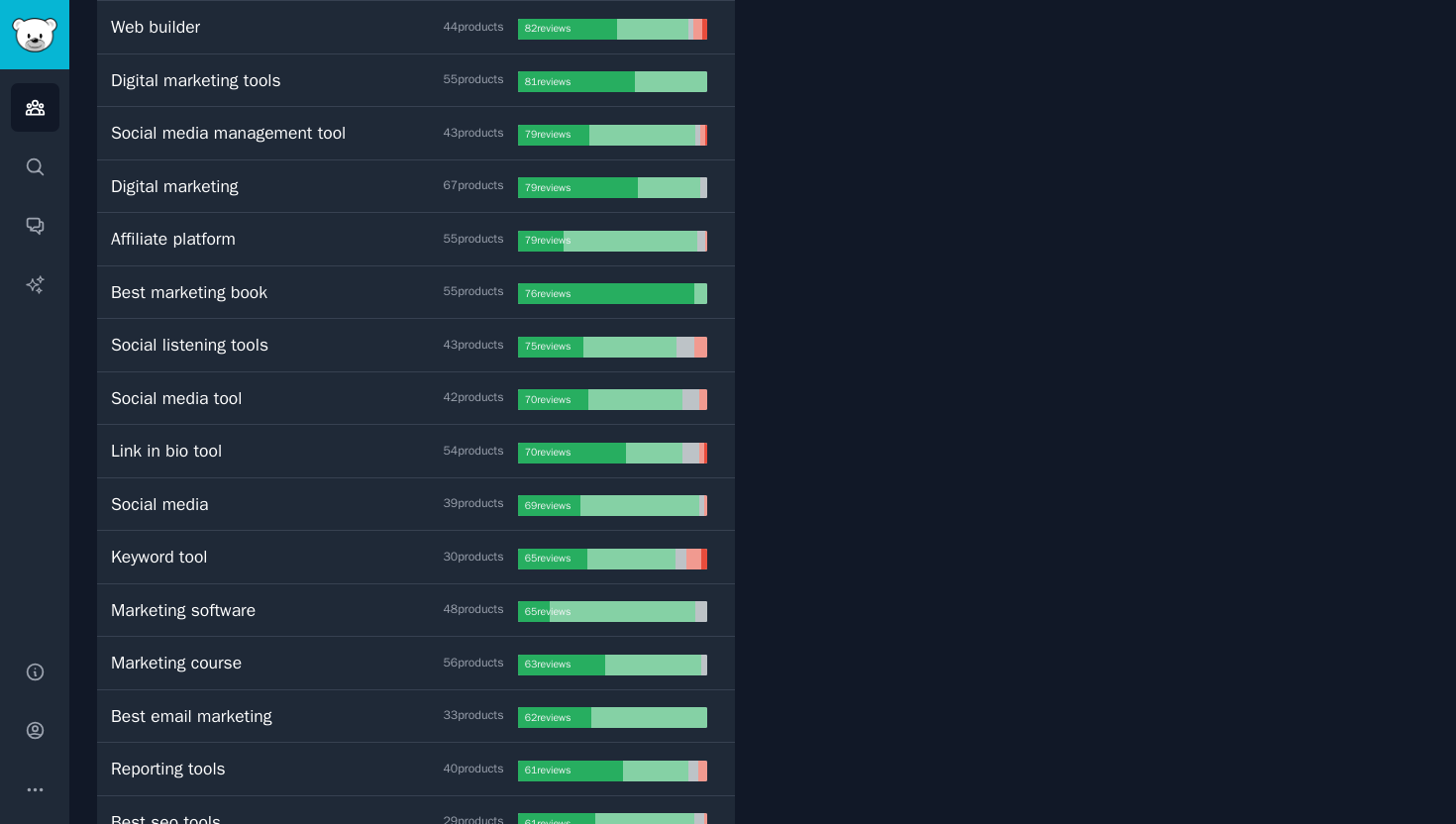 scroll, scrollTop: 0, scrollLeft: 0, axis: both 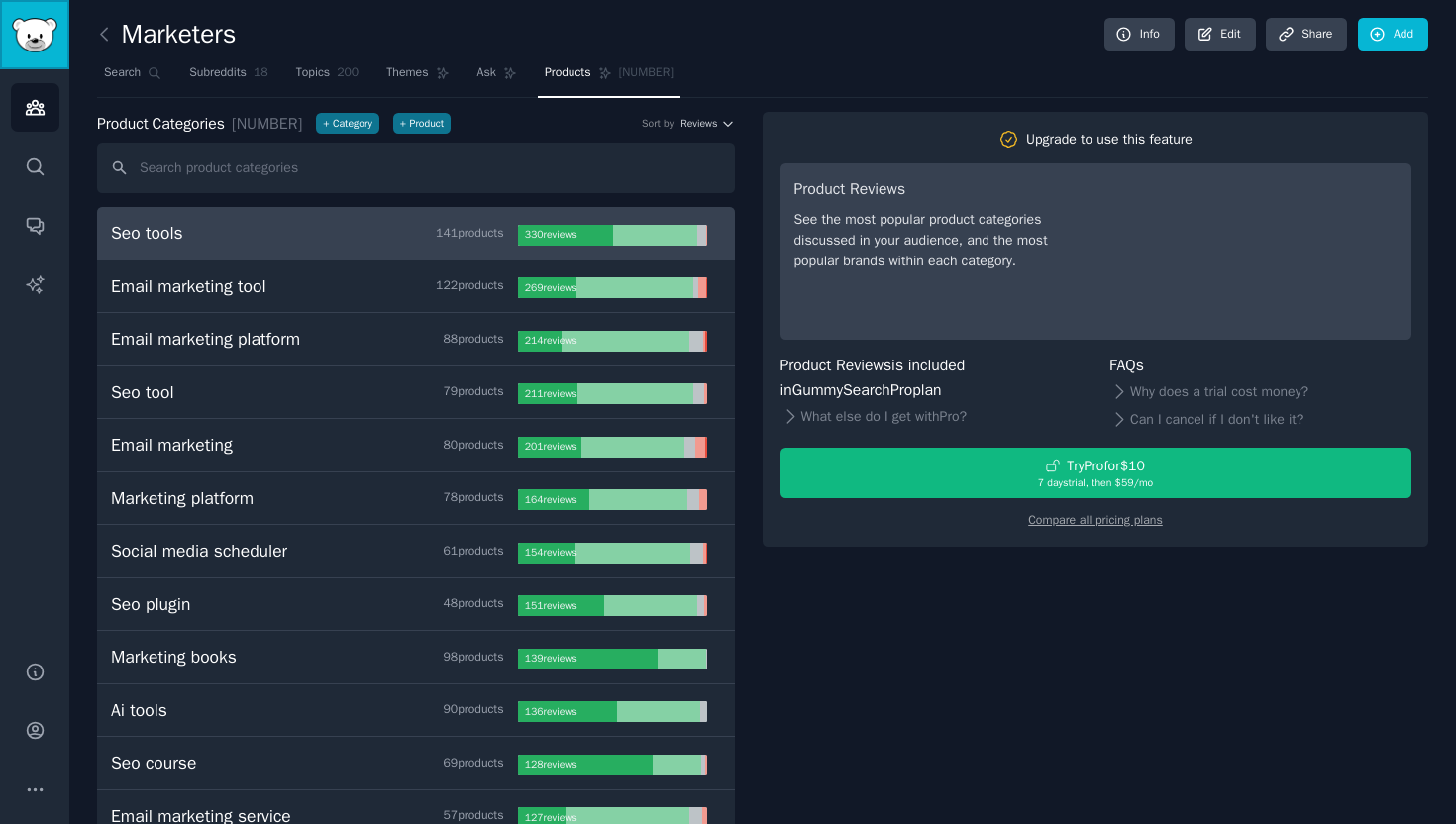 click at bounding box center [35, 35] 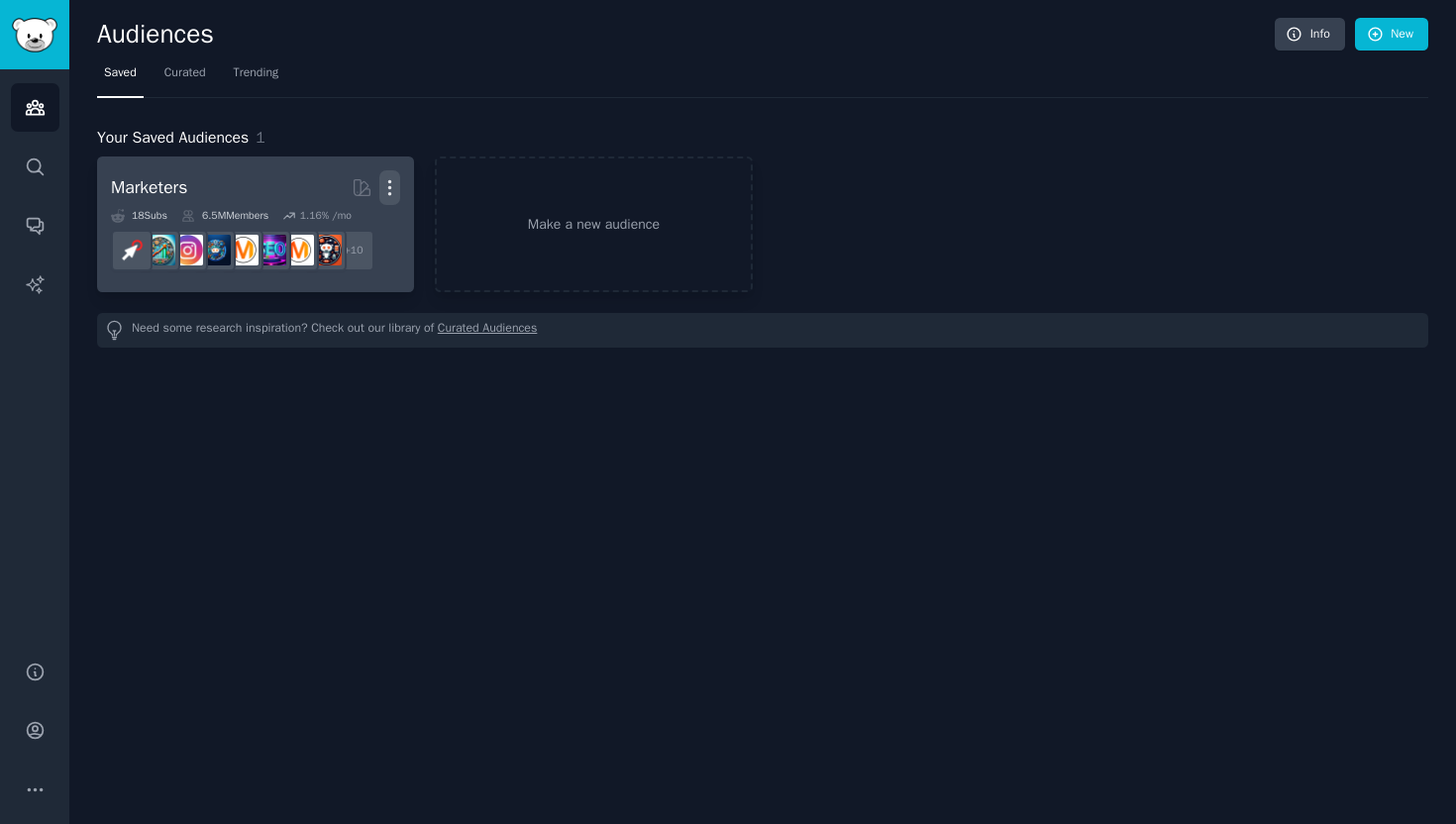 click 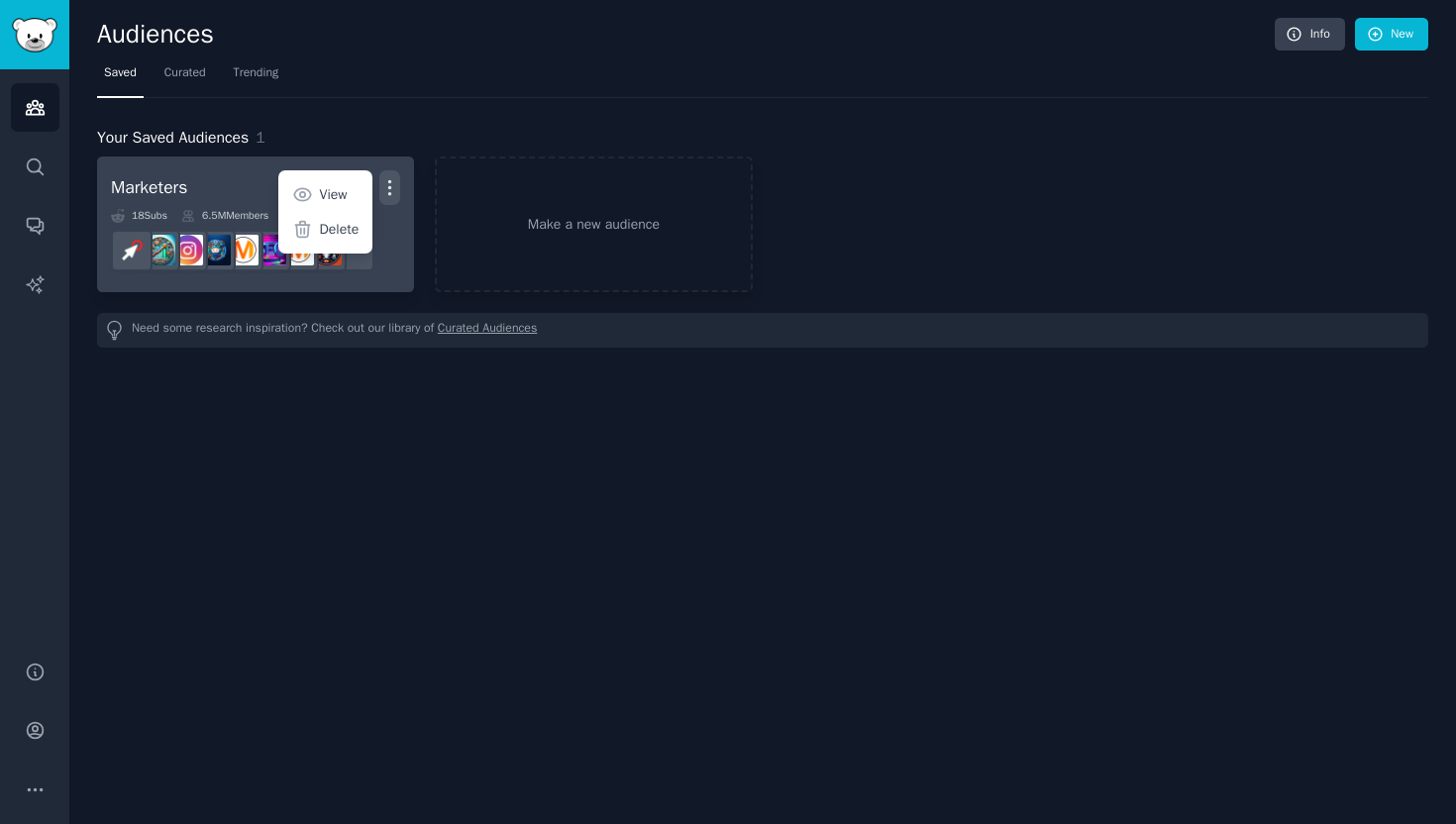 click on "Marketers" at bounding box center (149, 187) 